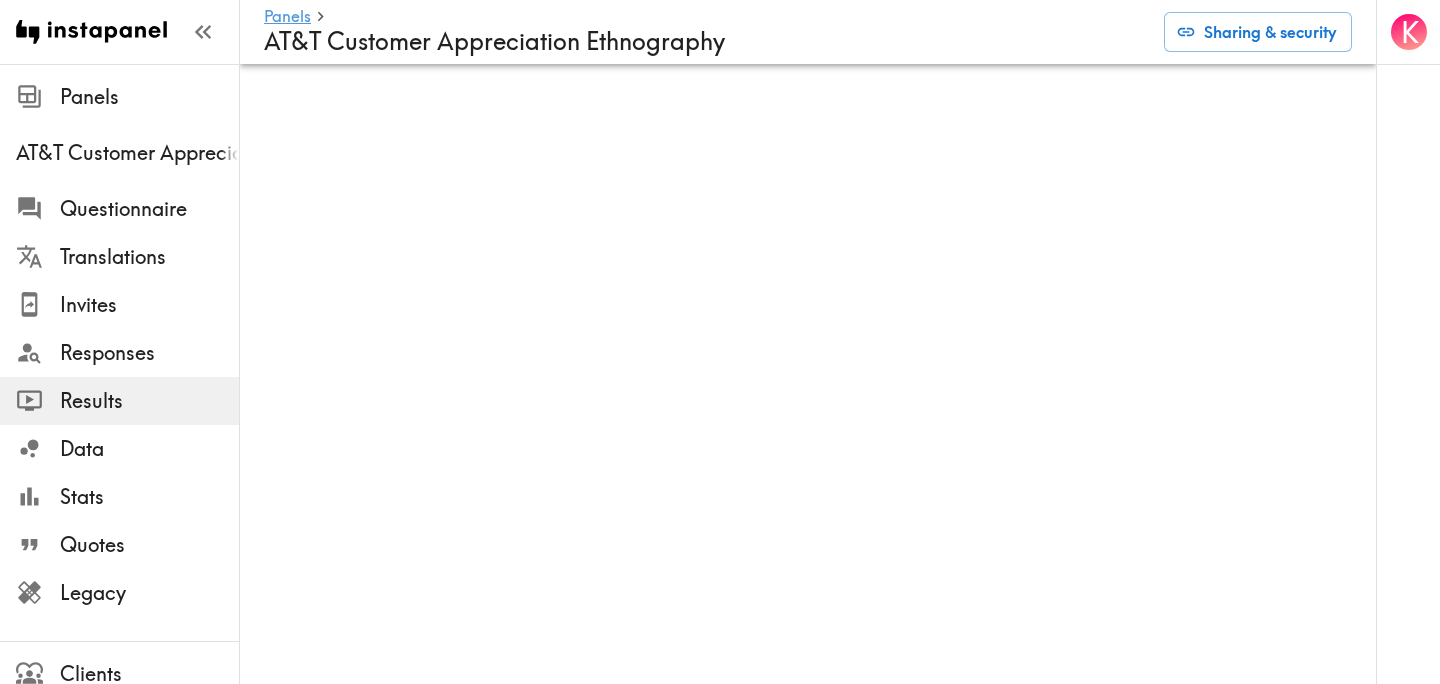 scroll, scrollTop: 0, scrollLeft: 0, axis: both 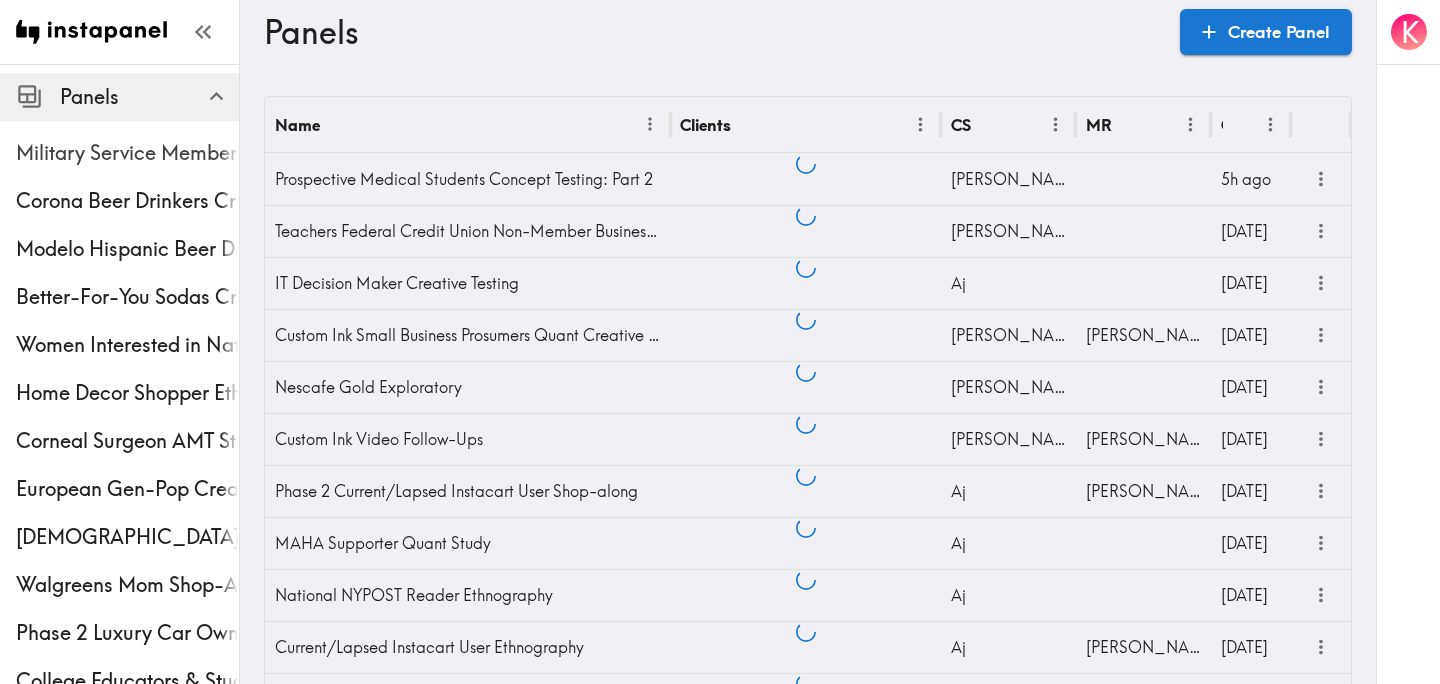 click on "Military Service Member Ethnography" at bounding box center (127, 153) 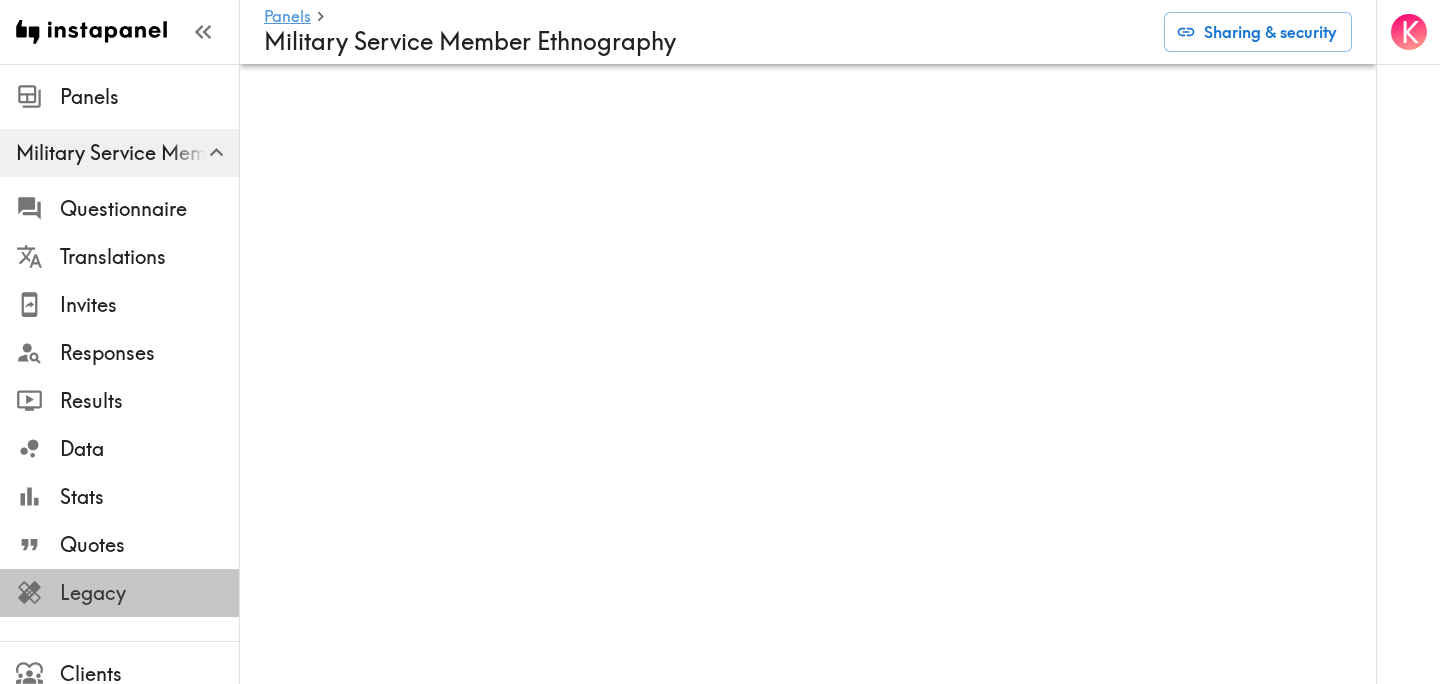 click on "Legacy" at bounding box center (149, 593) 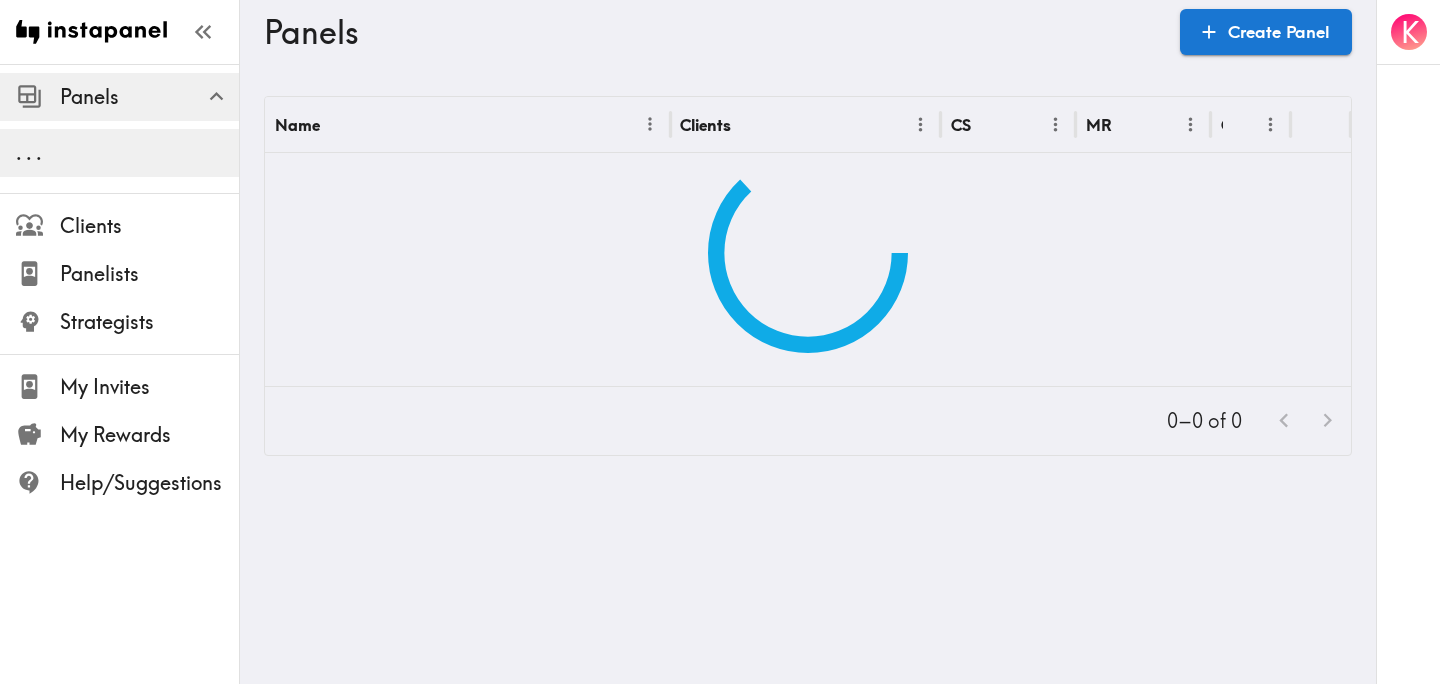 scroll, scrollTop: 0, scrollLeft: 0, axis: both 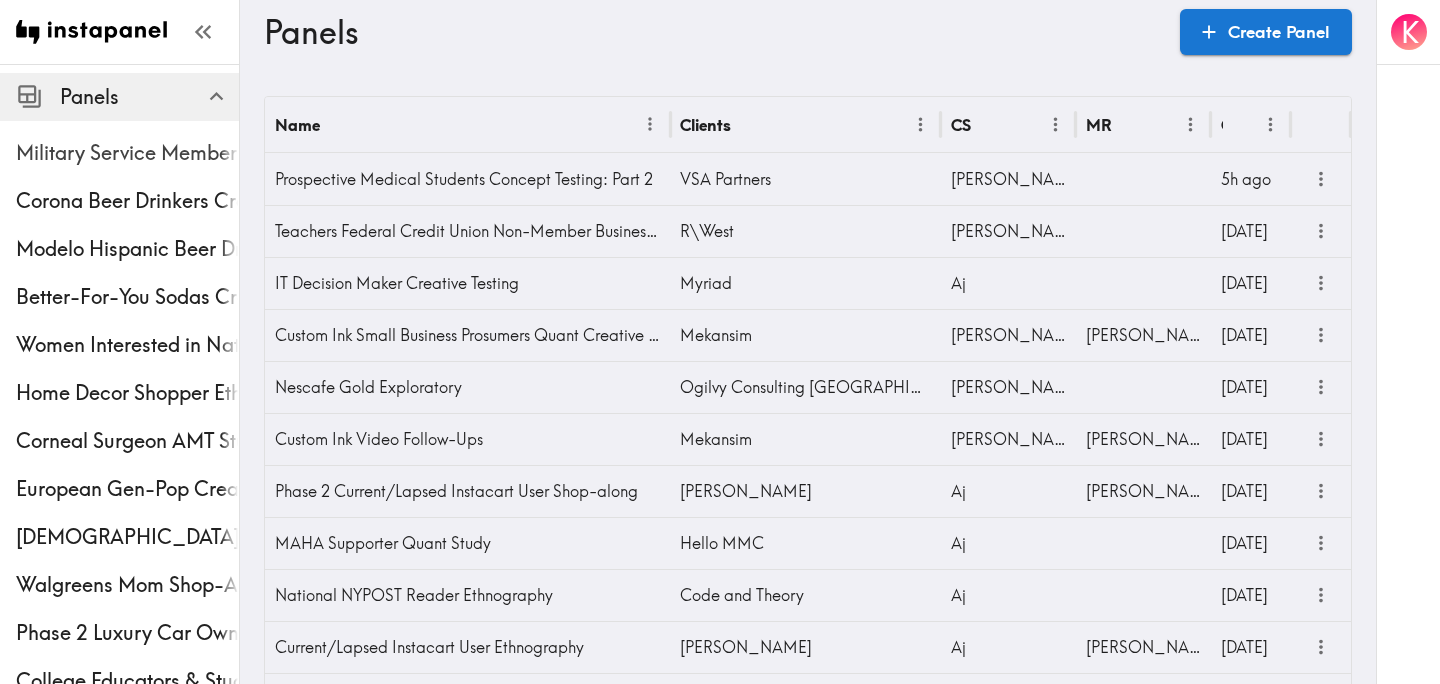 click on "Military Service Member Ethnography" at bounding box center [127, 153] 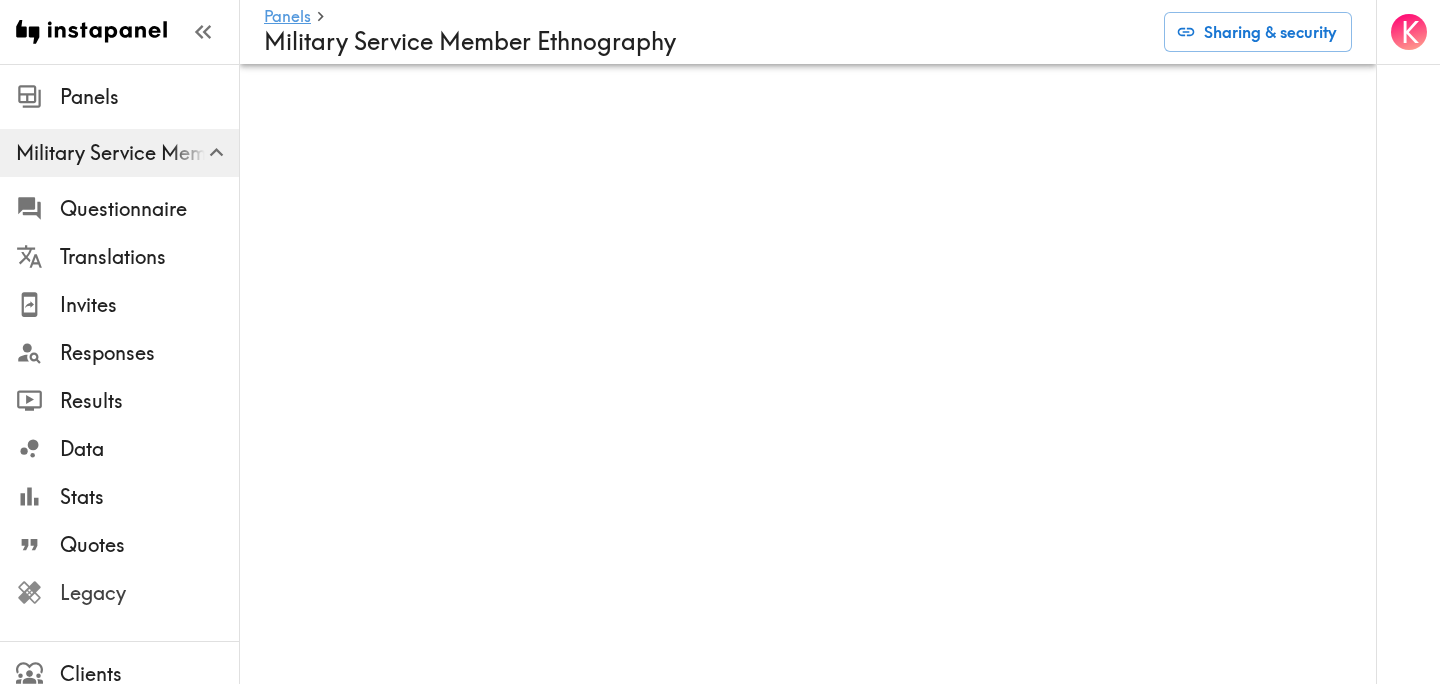 click on "Legacy" at bounding box center (149, 593) 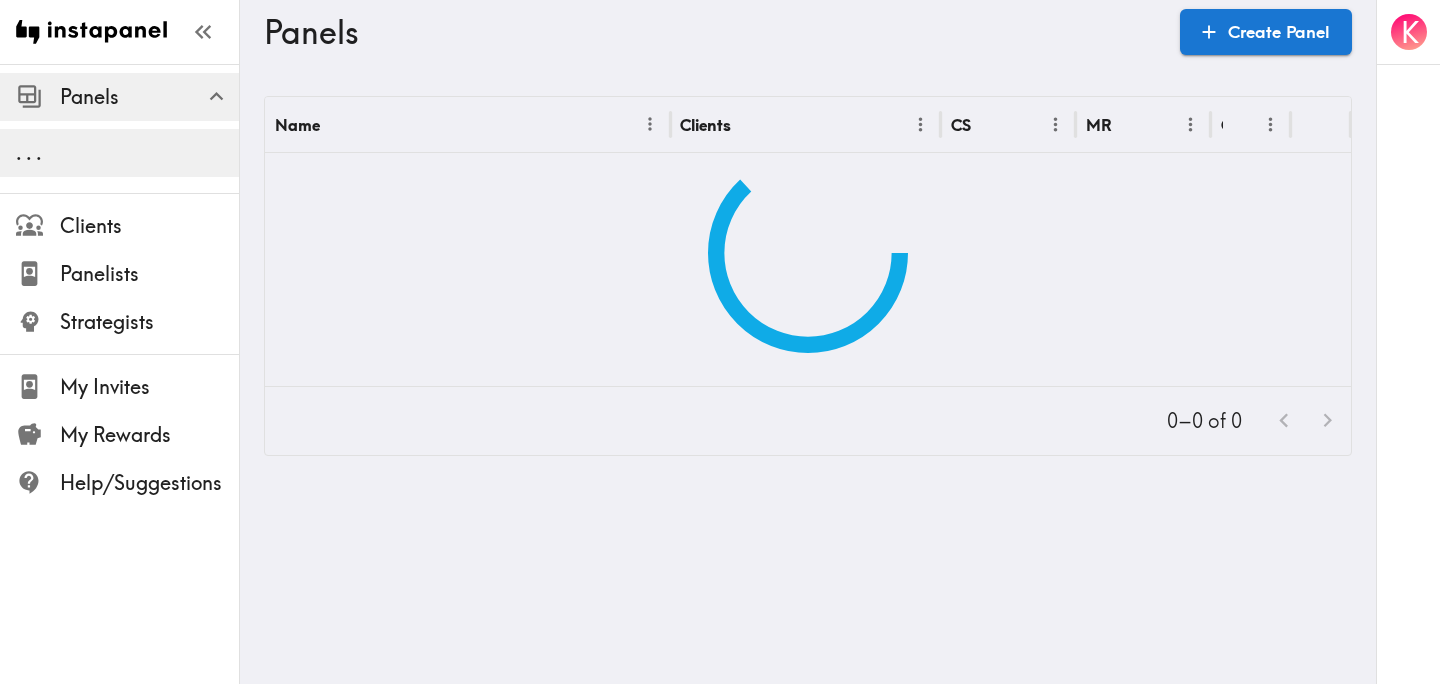 scroll, scrollTop: 0, scrollLeft: 0, axis: both 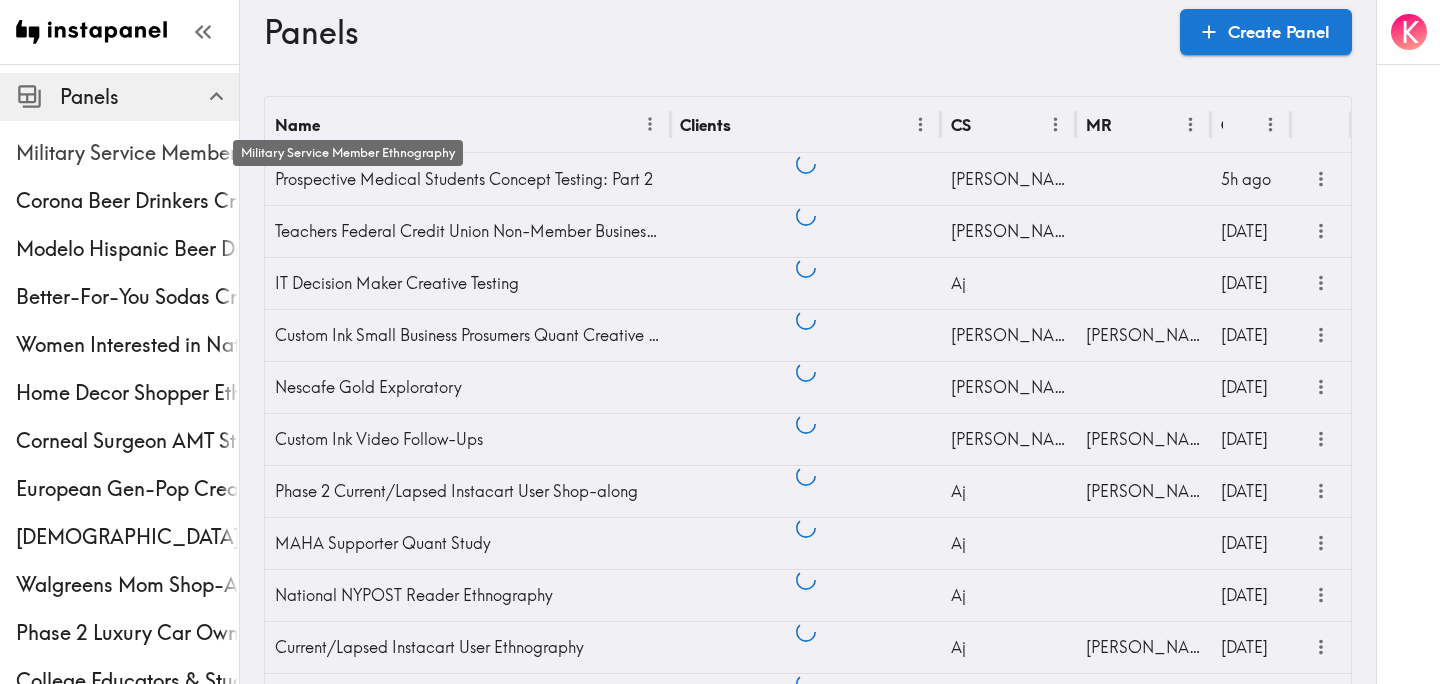 click on "Military Service Member Ethnography" at bounding box center [127, 153] 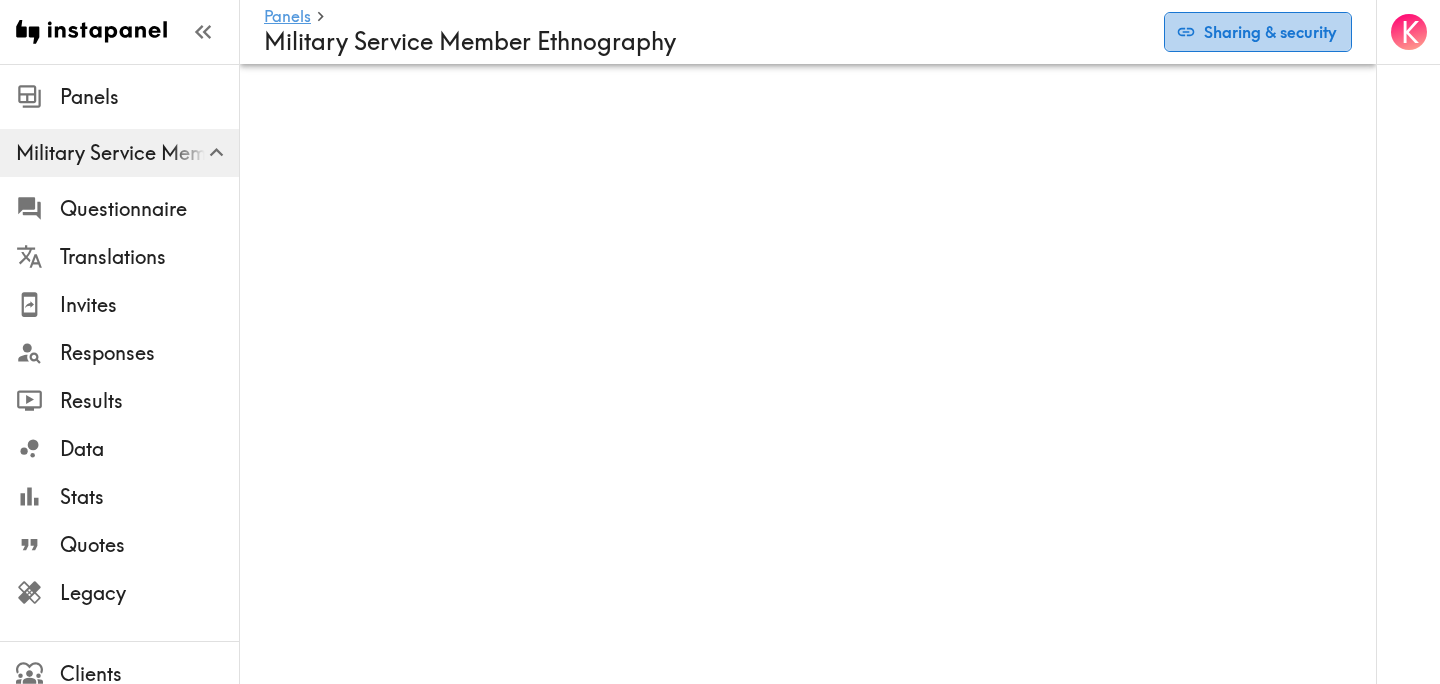 click on "Sharing & security" at bounding box center (1258, 32) 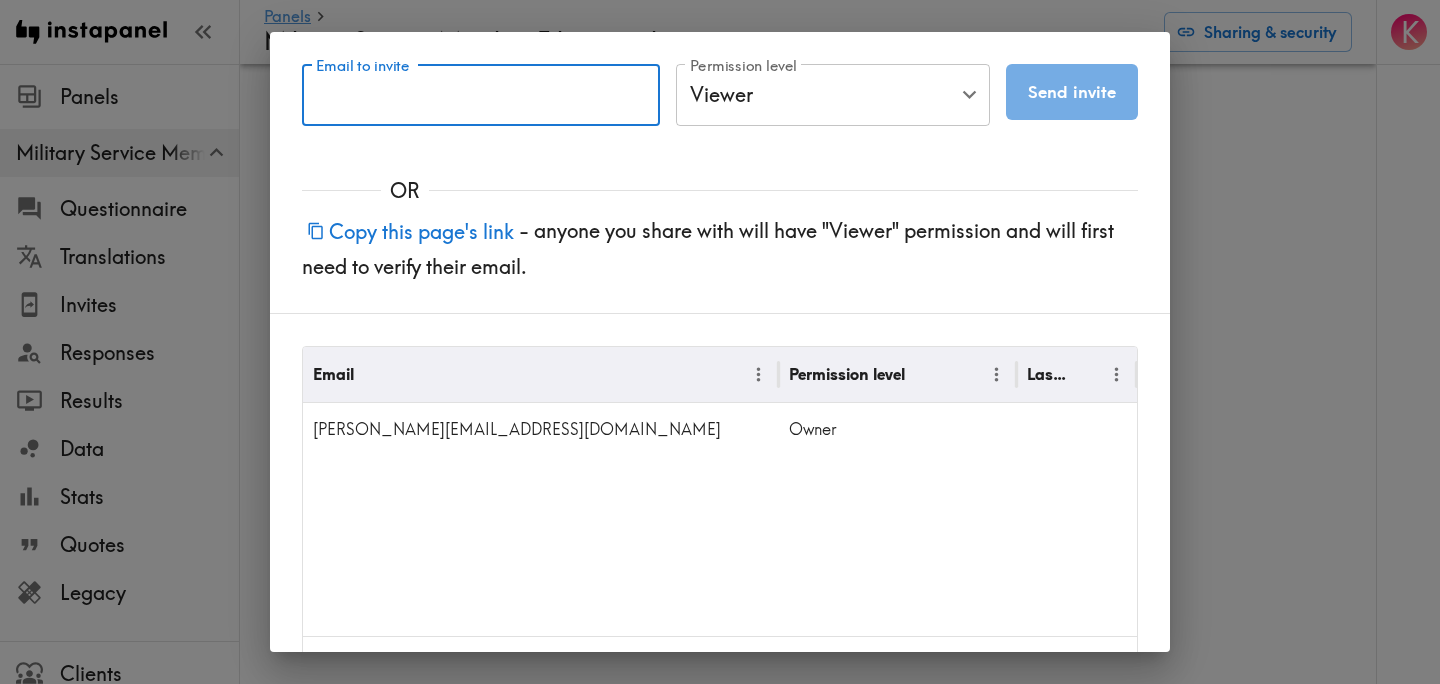 click on "Email to invite" at bounding box center (481, 95) 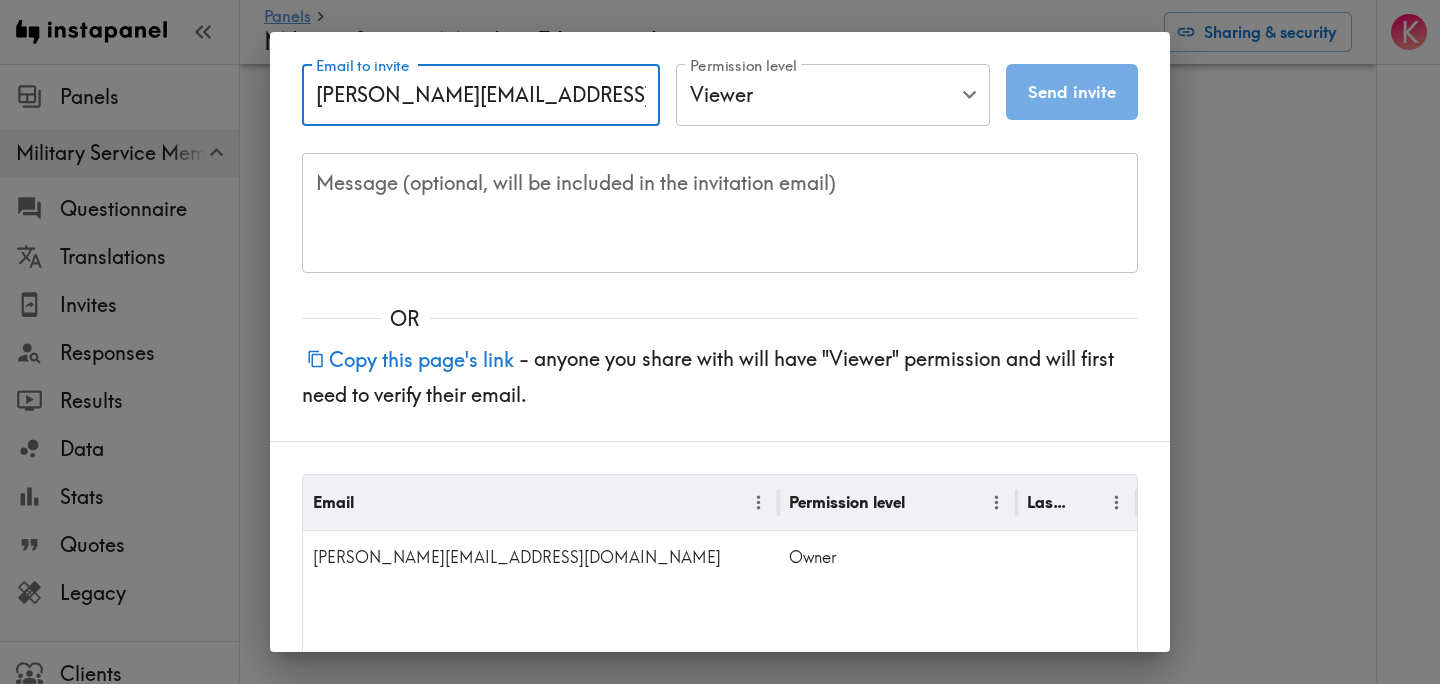 type on "molly.aaker@galepartners.com" 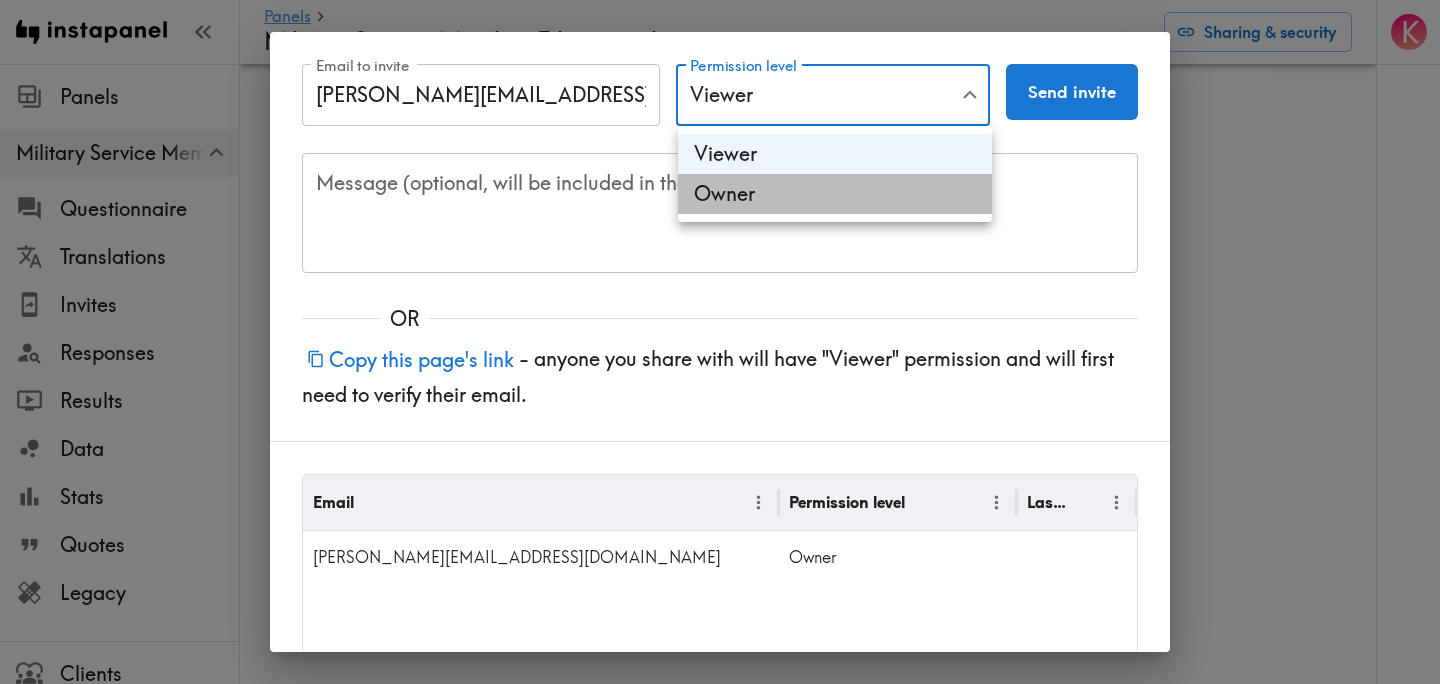 click on "Owner" at bounding box center (835, 194) 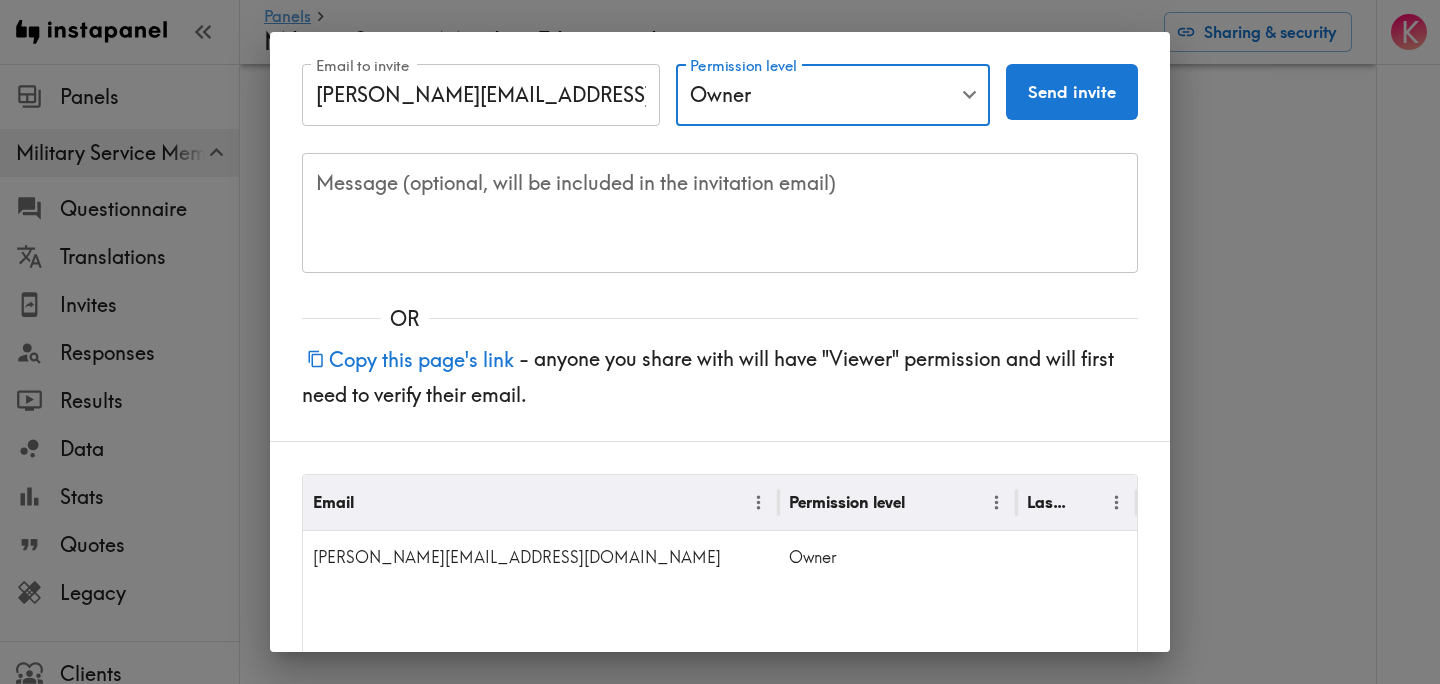 click on "Email to invite molly.aaker@galepartners.com Email to invite Permission level Owner Owner Permission level Send invite Message (optional, will be included in the invitation email) x Message (optional, will be included in the invitation email) OR Copy this page's link  - anyone you share with will have "Viewer" permission and will first need to verify their email. Email Permission level Last Viewed steven.stroupes@galepartners.com Owner 1–1 of 1 Done" at bounding box center [720, 342] 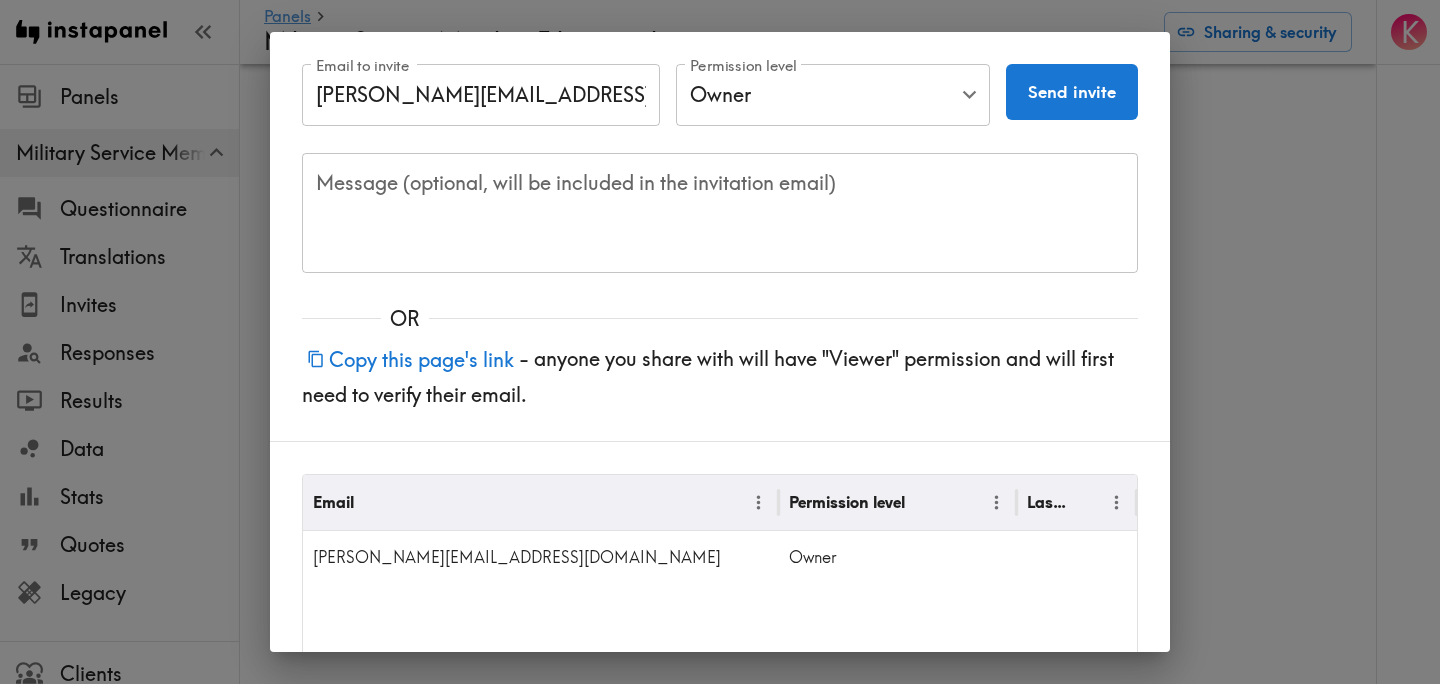 click on "Send invite" at bounding box center (1072, 92) 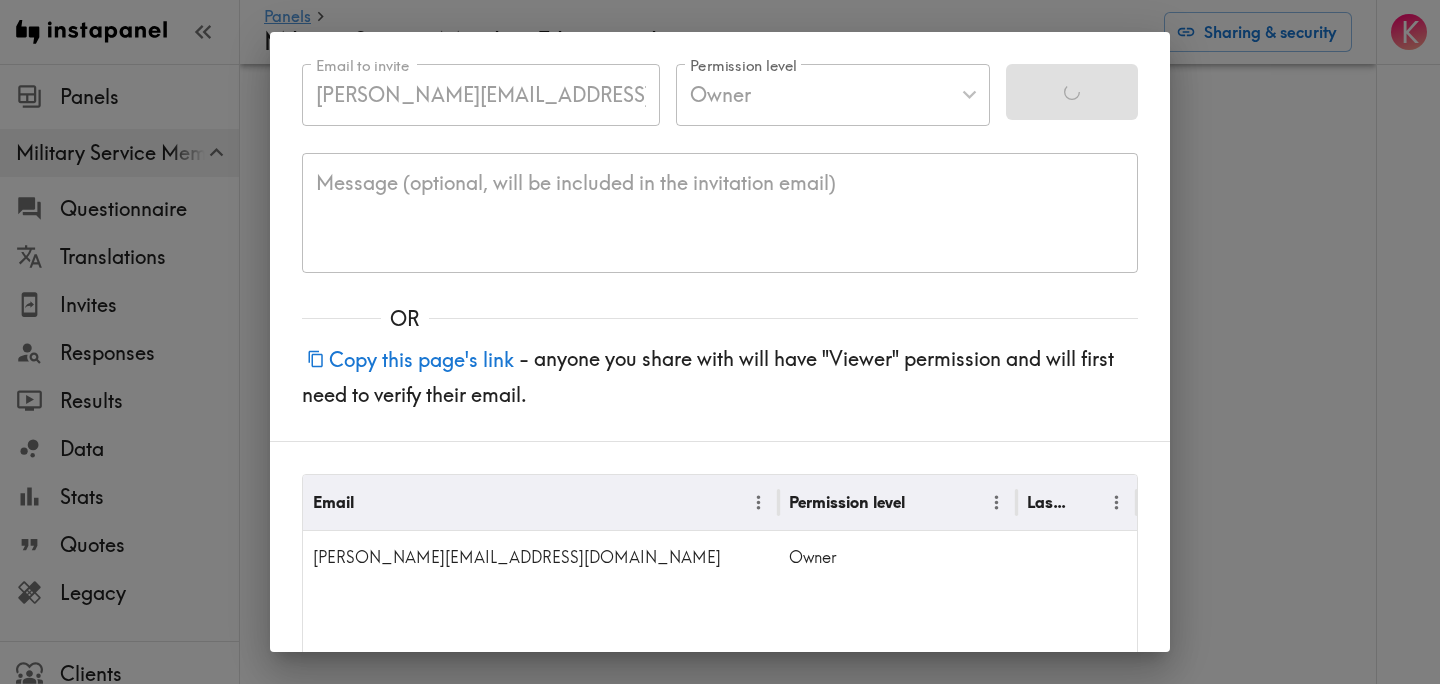 type 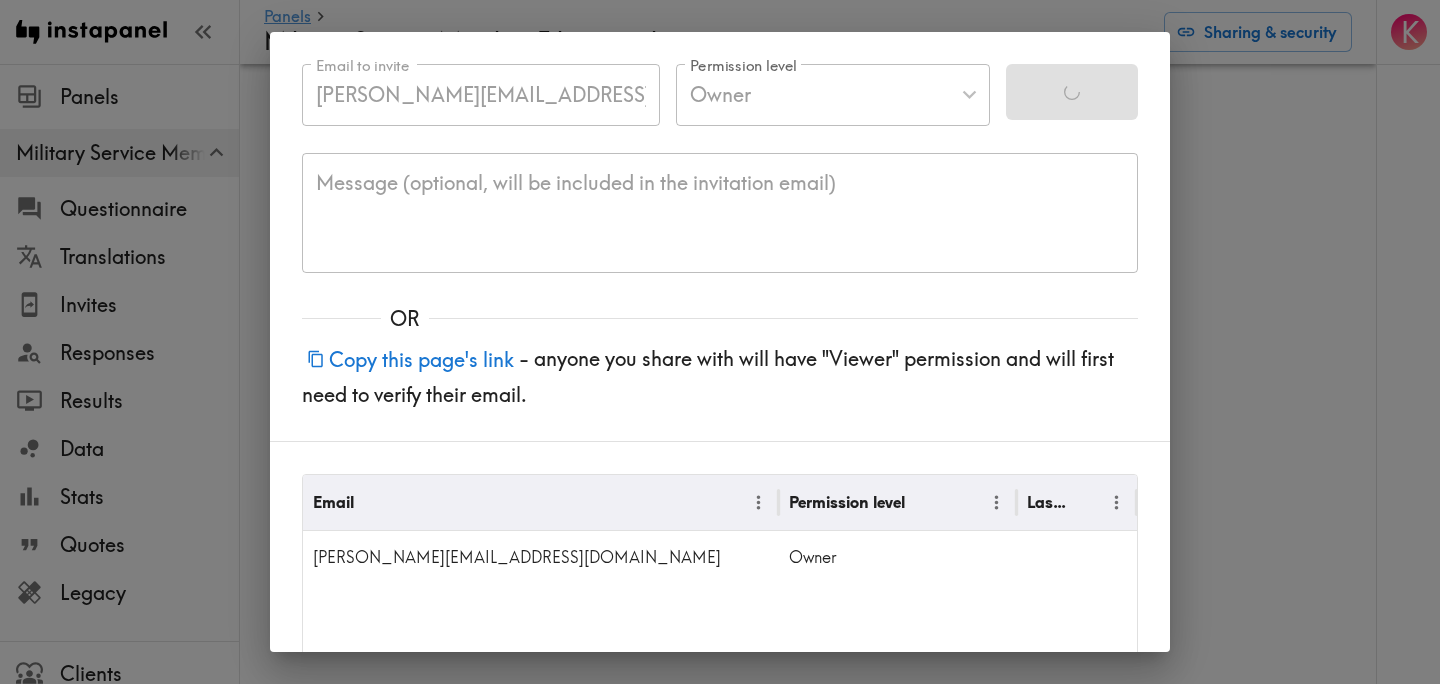 type on "Viewer" 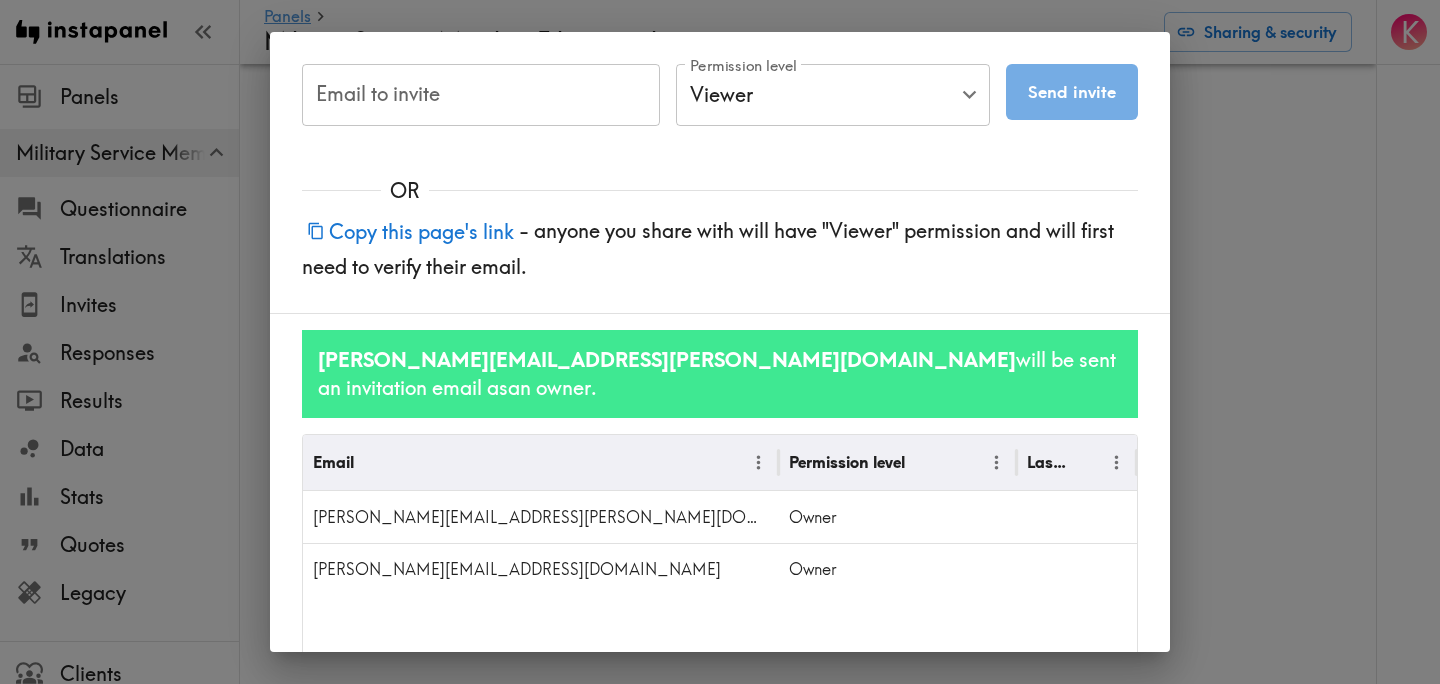 click on "Email to invite Email to invite Permission level Viewer Viewer Permission level Send invite Message (optional, will be included in the invitation email) x Message (optional, will be included in the invitation email) OR Copy this page's link  - anyone you share with will have "Viewer" permission and will first need to verify their email. molly.aaker@galepartners.com  will be sent an invitation email as  an owner . Email Permission level Last Viewed molly.aaker@galepartners.com Owner steven.stroupes@galepartners.com Owner 1–2 of 2 Done" at bounding box center [720, 342] 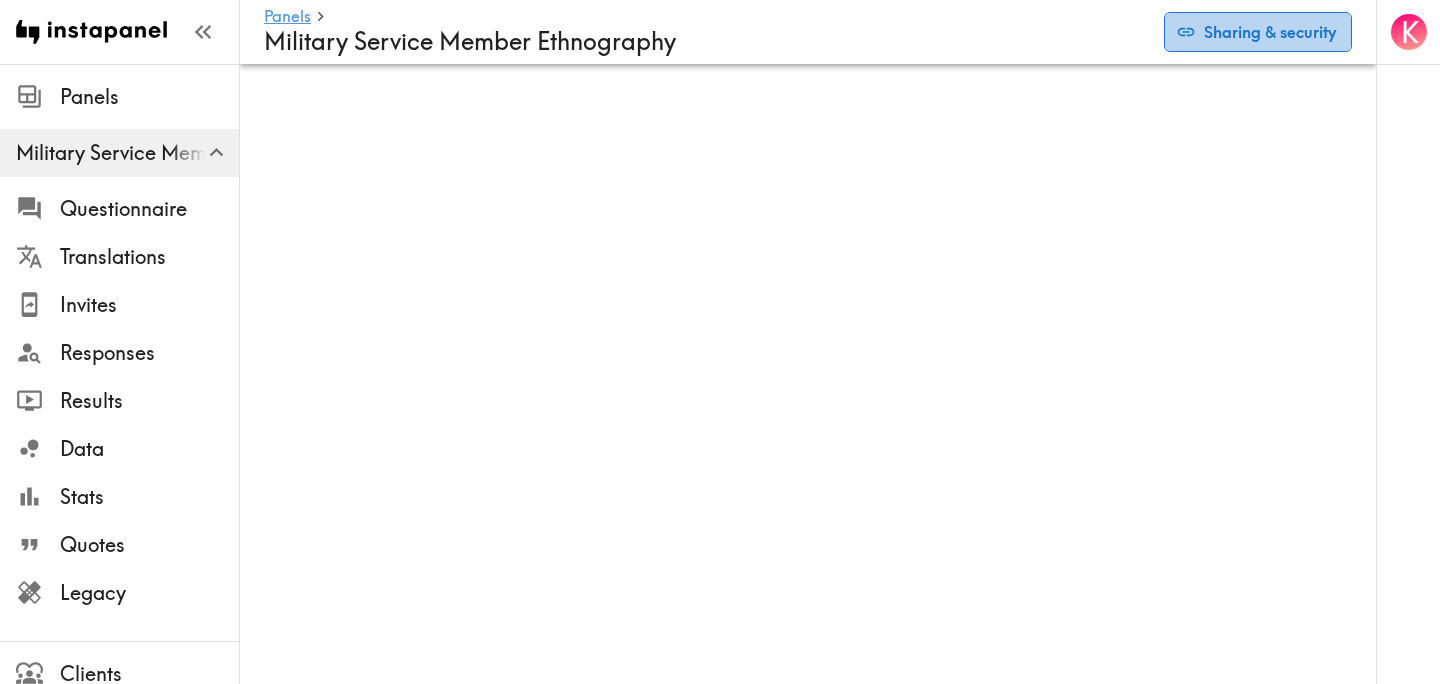 click on "Sharing & security" at bounding box center (1258, 32) 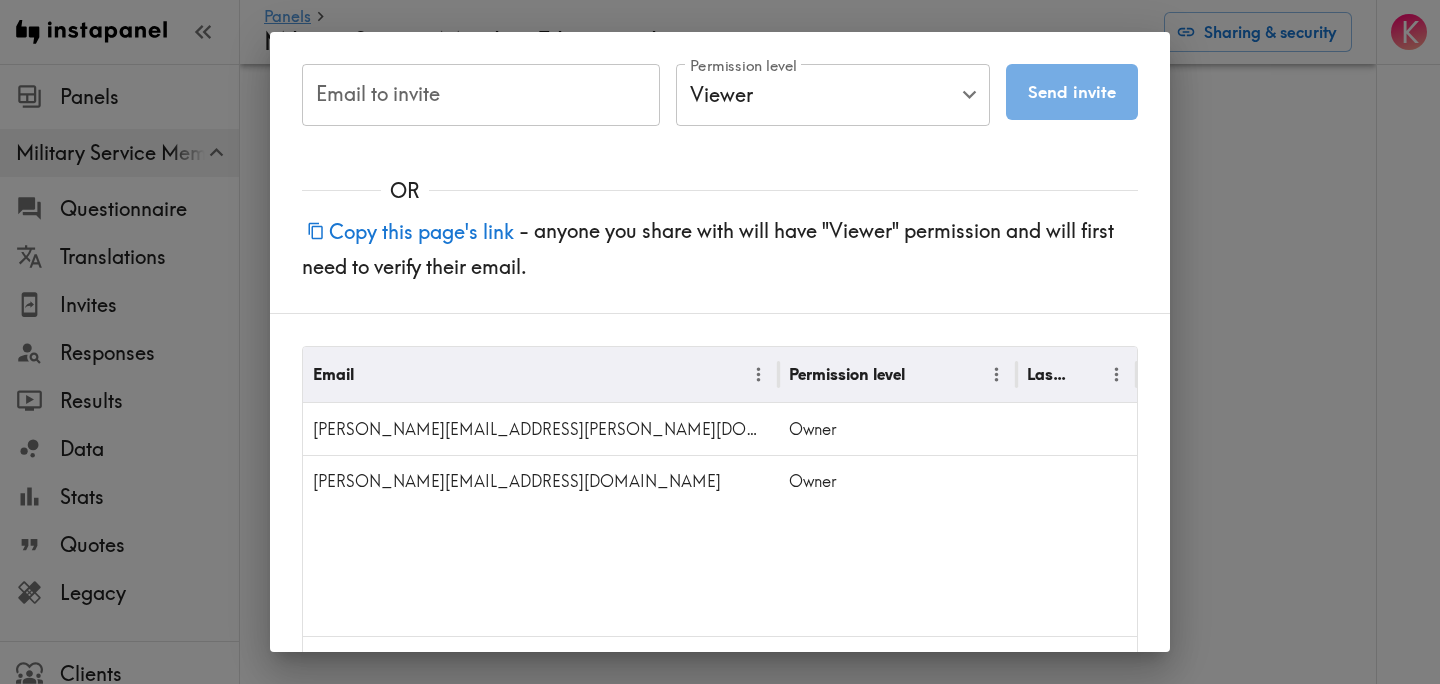 click on "Copy this page's link" at bounding box center [410, 231] 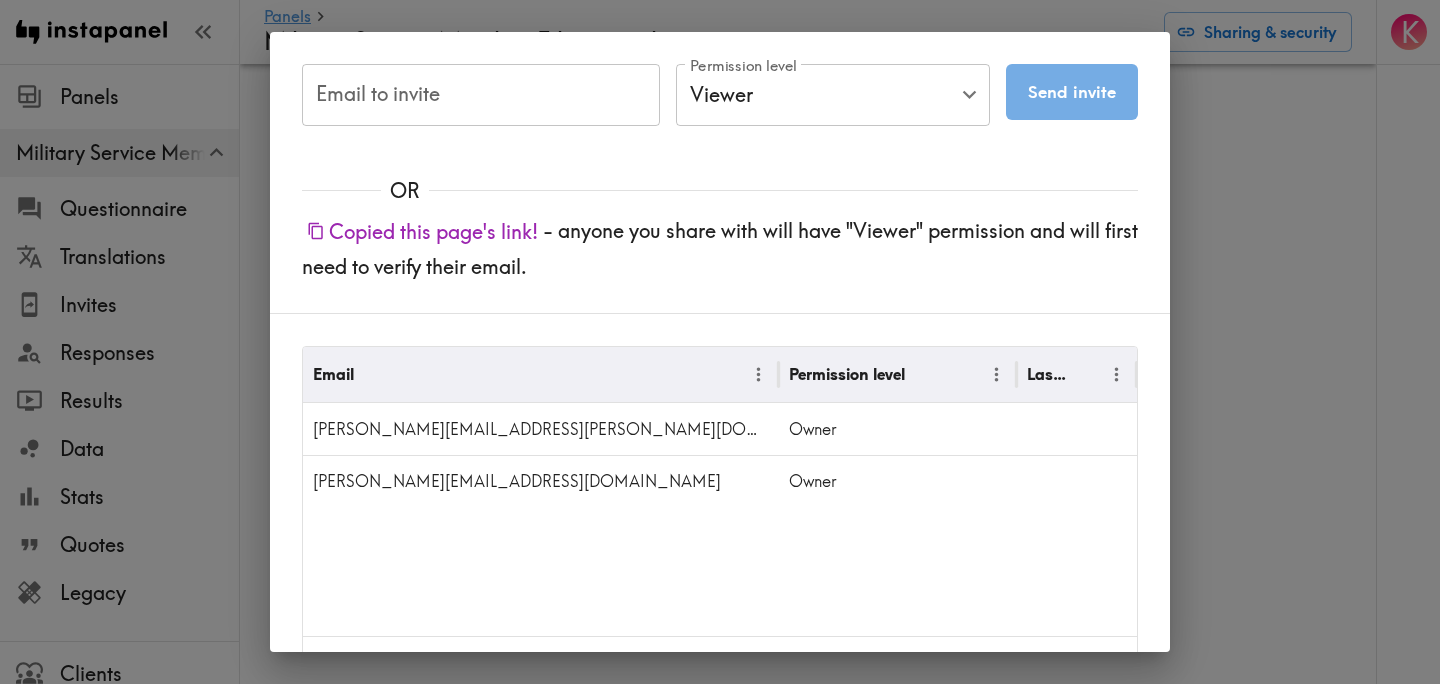 click on "Email to invite Email to invite Permission level Viewer Viewer Permission level Send invite Message (optional, will be included in the invitation email) x Message (optional, will be included in the invitation email) OR Copied this page's link!  - anyone you share with will have "Viewer" permission and will first need to verify their email. Email Permission level Last Viewed molly.aaker@galepartners.com Owner steven.stroupes@galepartners.com Owner 1–2 of 2 Done" at bounding box center [720, 342] 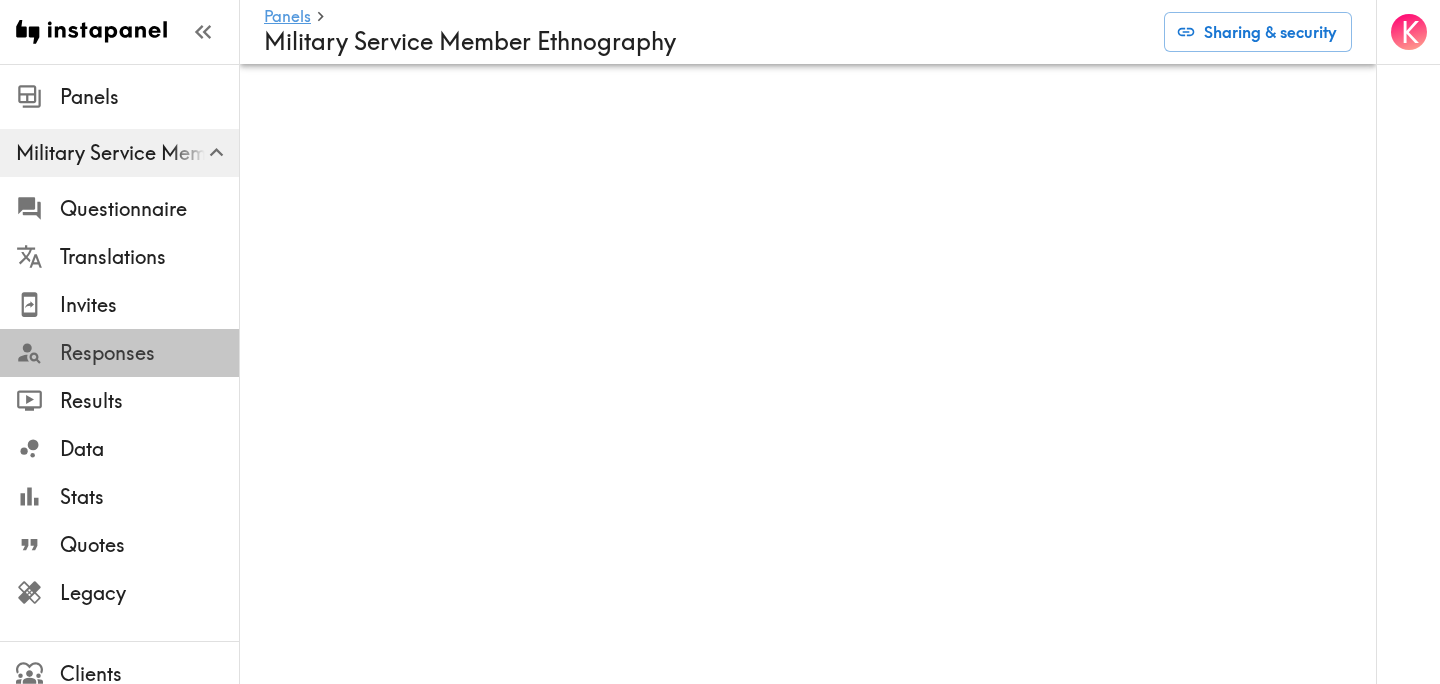 click on "Responses" at bounding box center (149, 353) 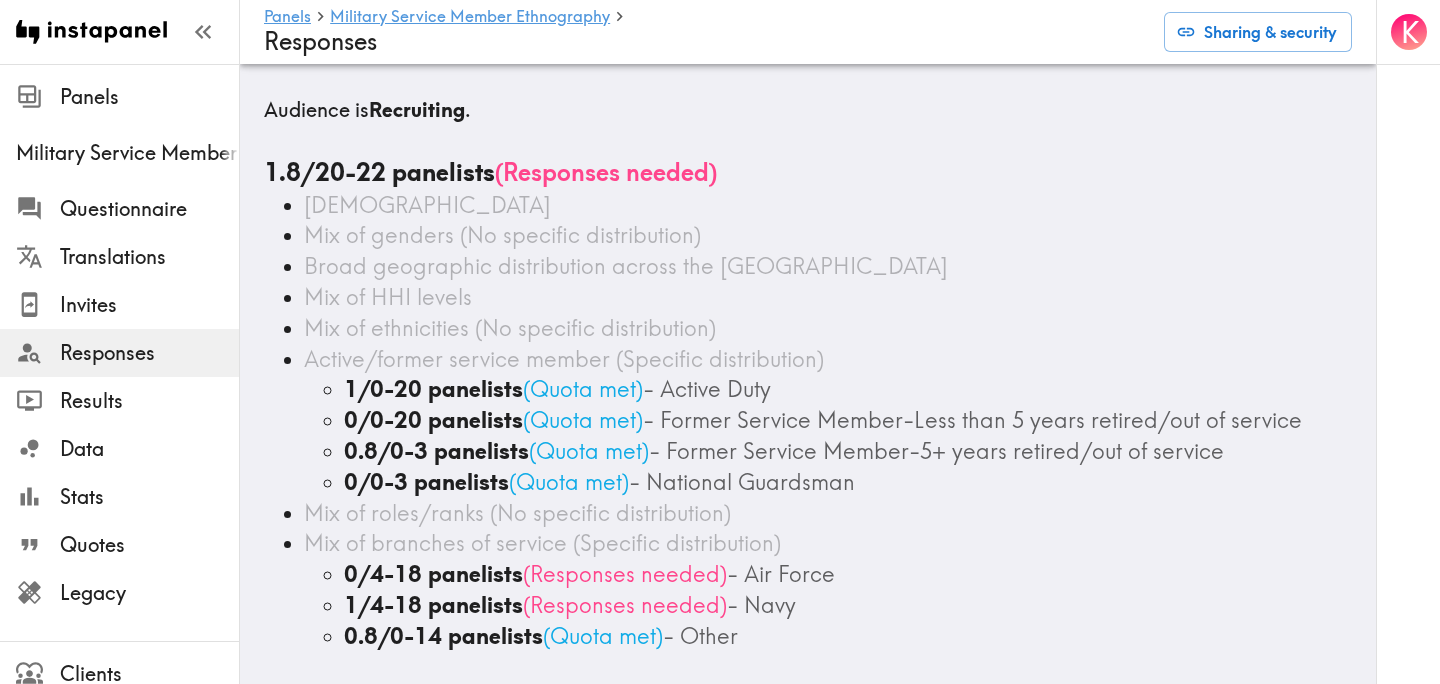 scroll, scrollTop: 446, scrollLeft: 0, axis: vertical 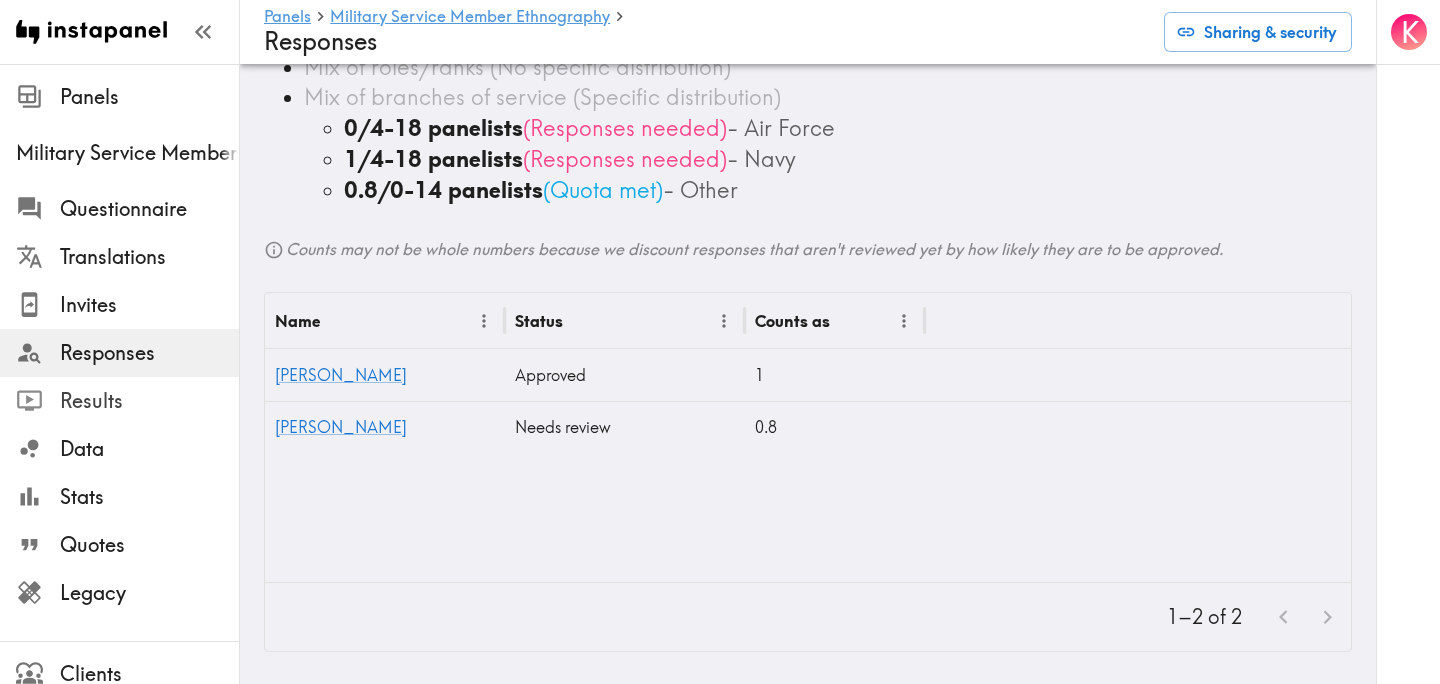 click on "Results" at bounding box center [149, 401] 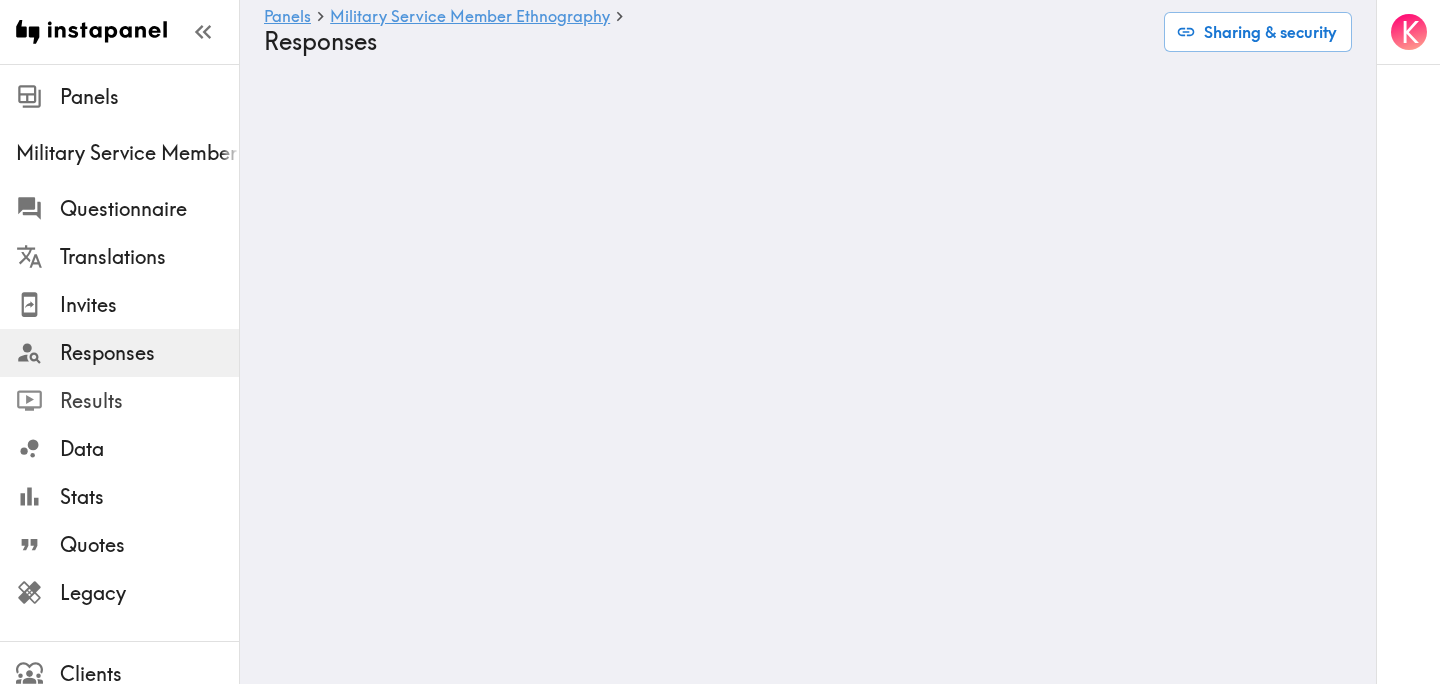 scroll, scrollTop: 0, scrollLeft: 0, axis: both 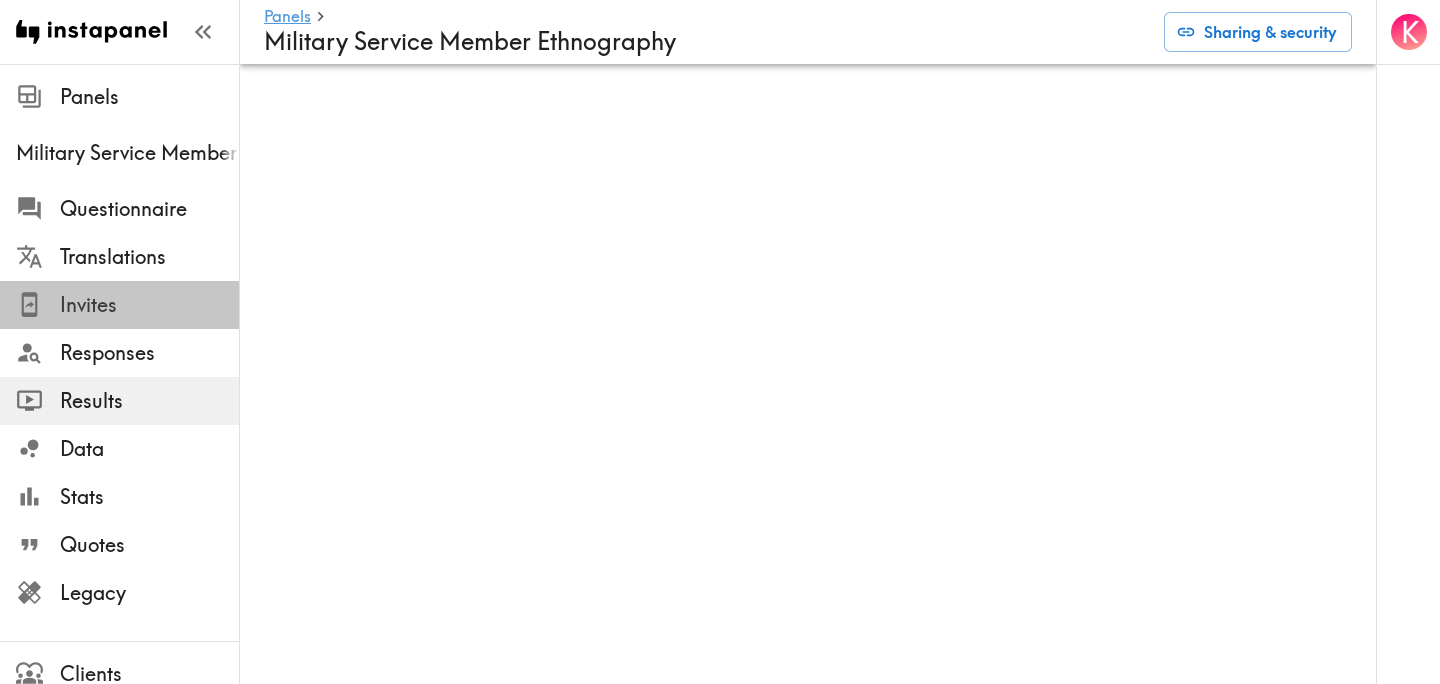 click on "Invites" at bounding box center [149, 305] 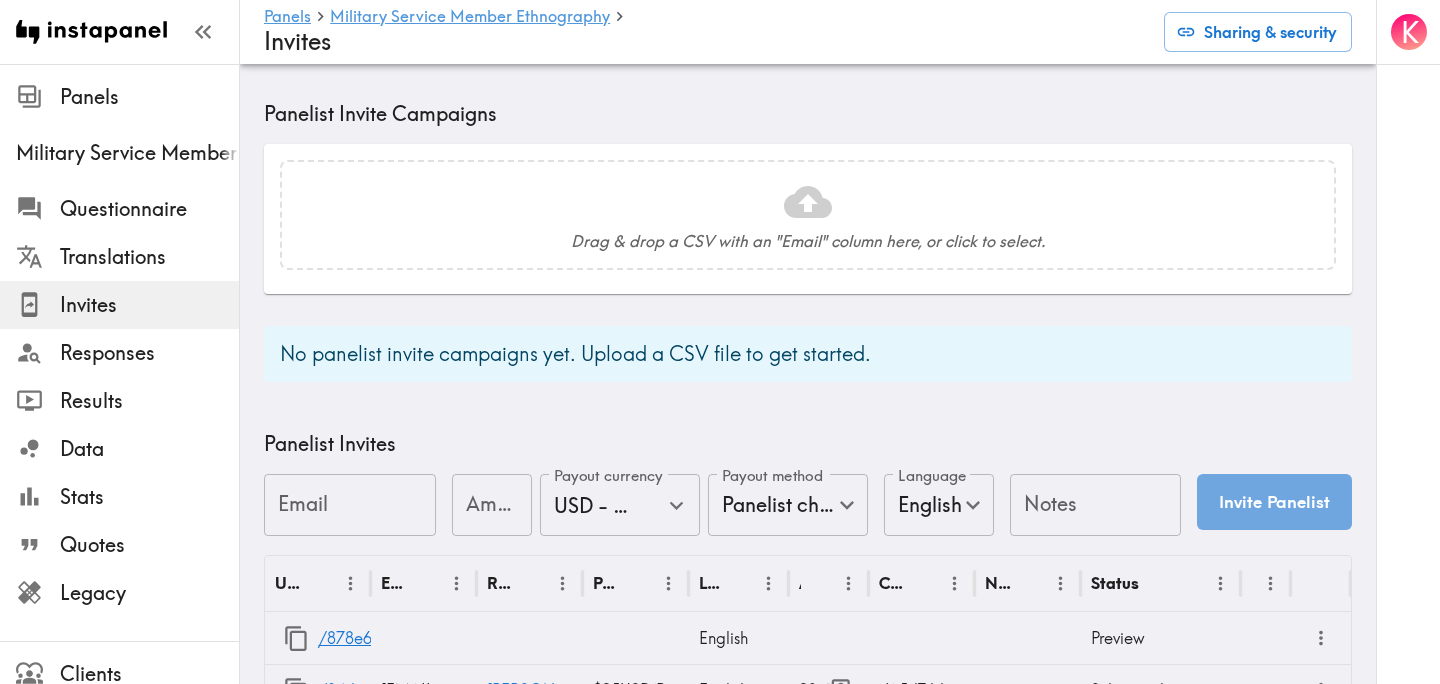 scroll, scrollTop: 871, scrollLeft: 0, axis: vertical 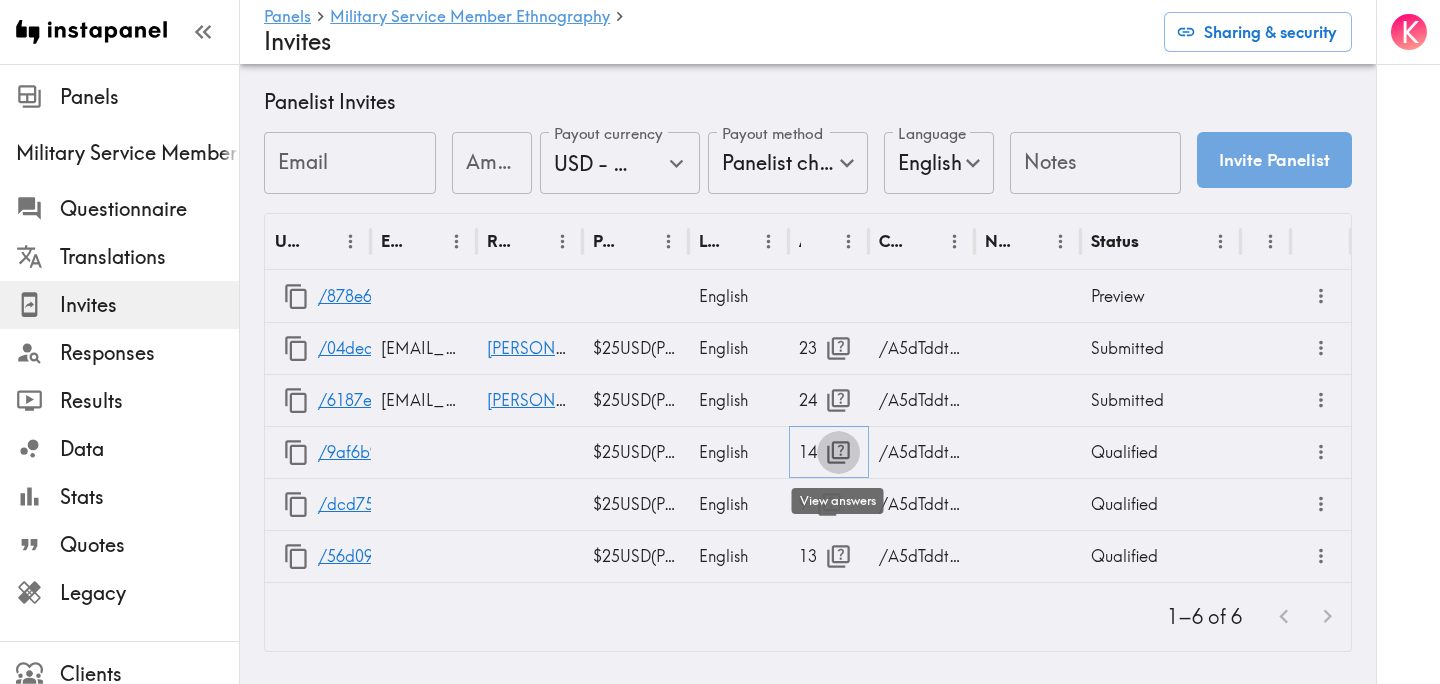 click 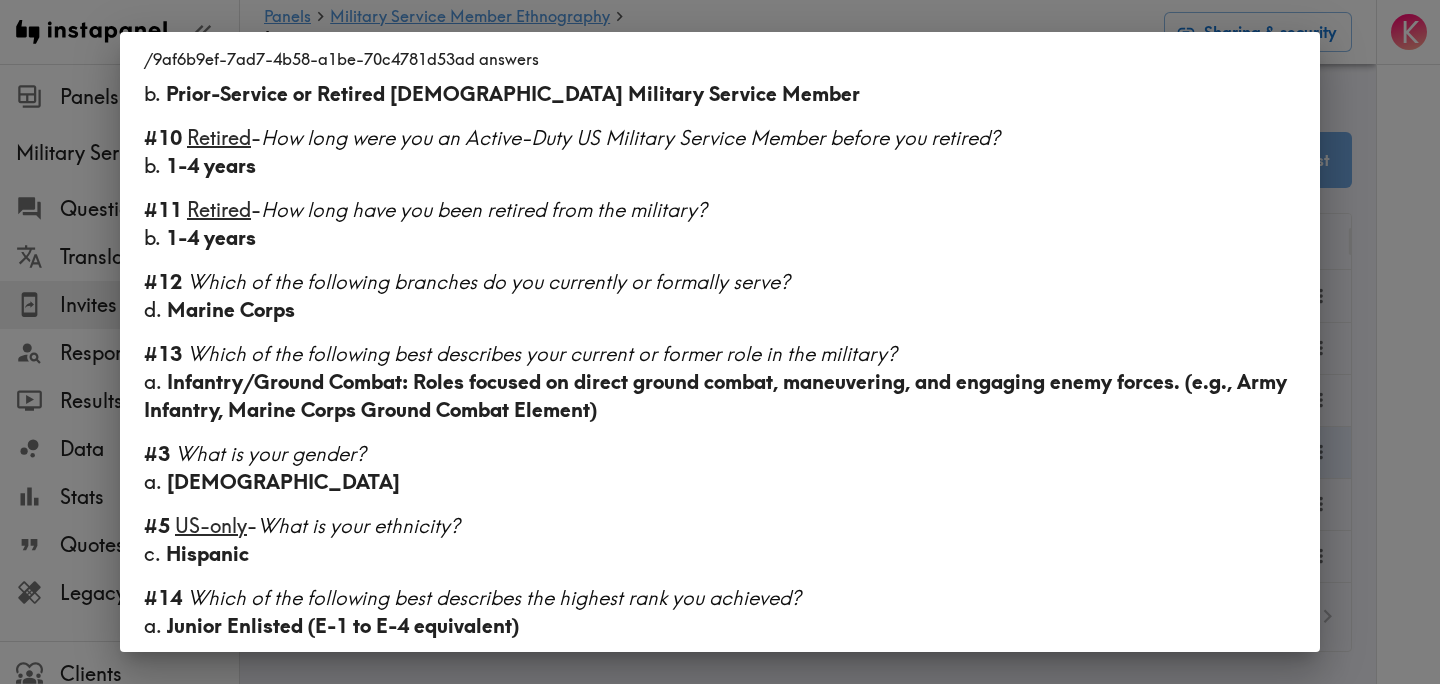 scroll, scrollTop: 982, scrollLeft: 0, axis: vertical 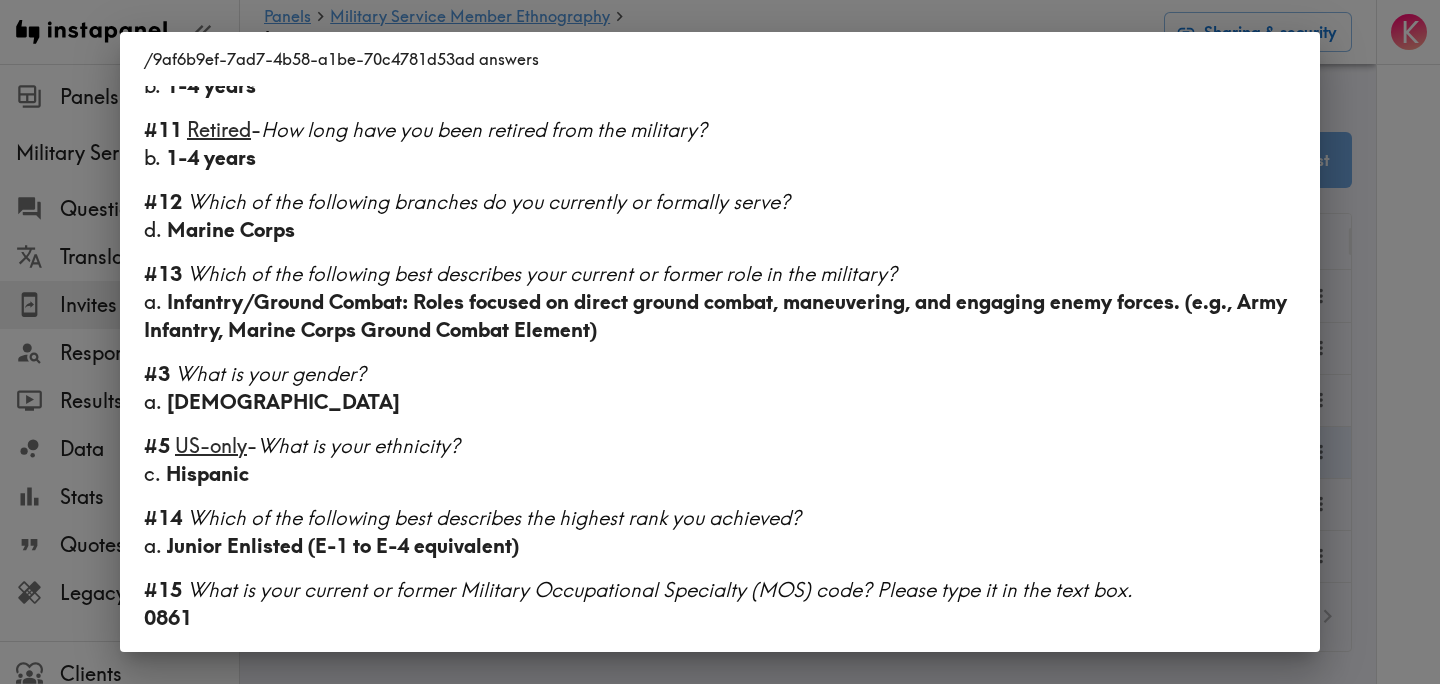 click on "/9af6b9ef-7ad7-4b58-a1be-70c4781d53ad answers Language English Segment Former Service Member-Less than 5 years retired/out of service Other #1   There is a new instapanel! 2:05  (viewing time) #2   What is your age? 22 #4   Country & postcode/zip  -  (Location) 91343, US ← Move left → Move right ↑ Move up ↓ Move down + Zoom in - Zoom out Home Jump left by 75% End Jump right by 75% Page Up Jump up by 75% Page Down Jump down by 75% To activate drag with keyboard, press Alt + Enter. Once in keyboard drag state, use the arrow keys to move the marker. To complete the drag, press the Enter key. To cancel, press Escape. Keyboard shortcuts Map Data Map Data ©2025 Google, INEGI Map data ©2025 Google, INEGI 500 km  Click to toggle between metric and imperial units Terms Report a map error #6   Which of the following industries do you currently or have formally worked in, if any? a.   Military or Law Enforcement l.   Food services #7   Are you currently serving as or retired from the following? a.   Military" at bounding box center [720, 342] 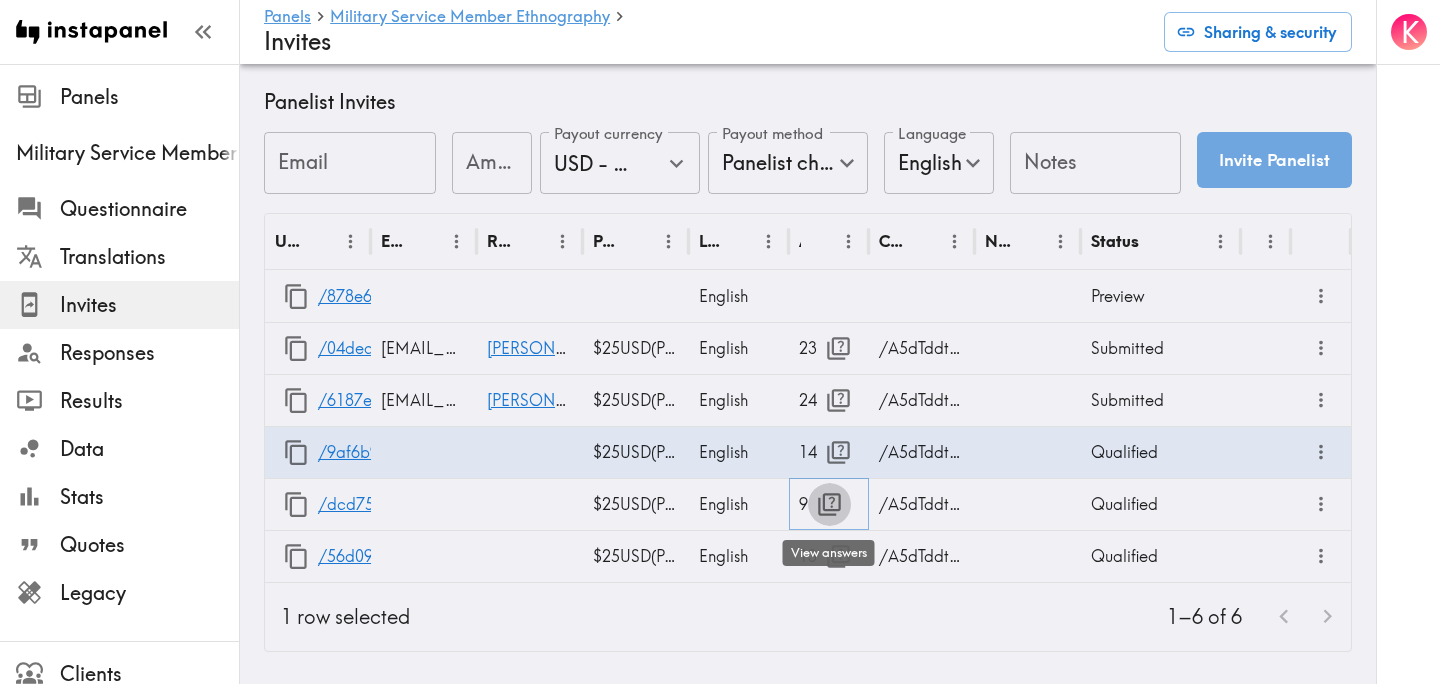click 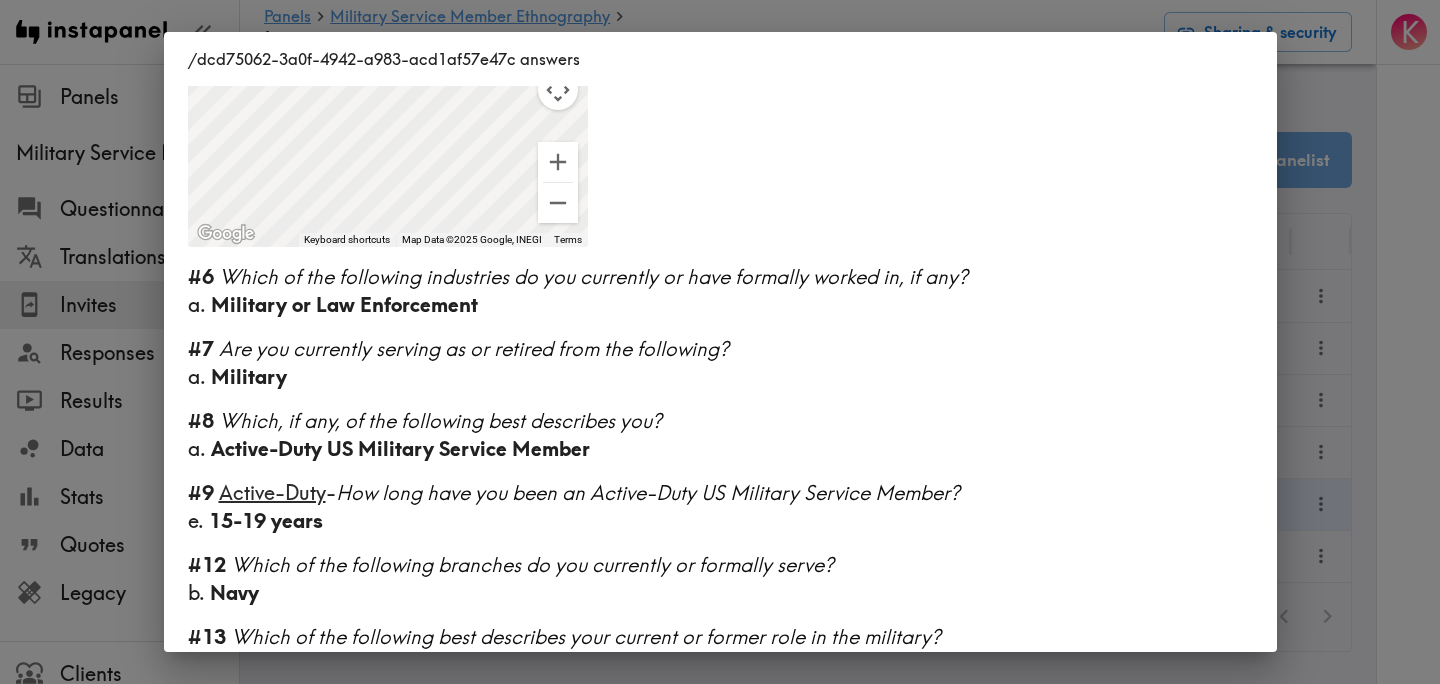 scroll, scrollTop: 566, scrollLeft: 0, axis: vertical 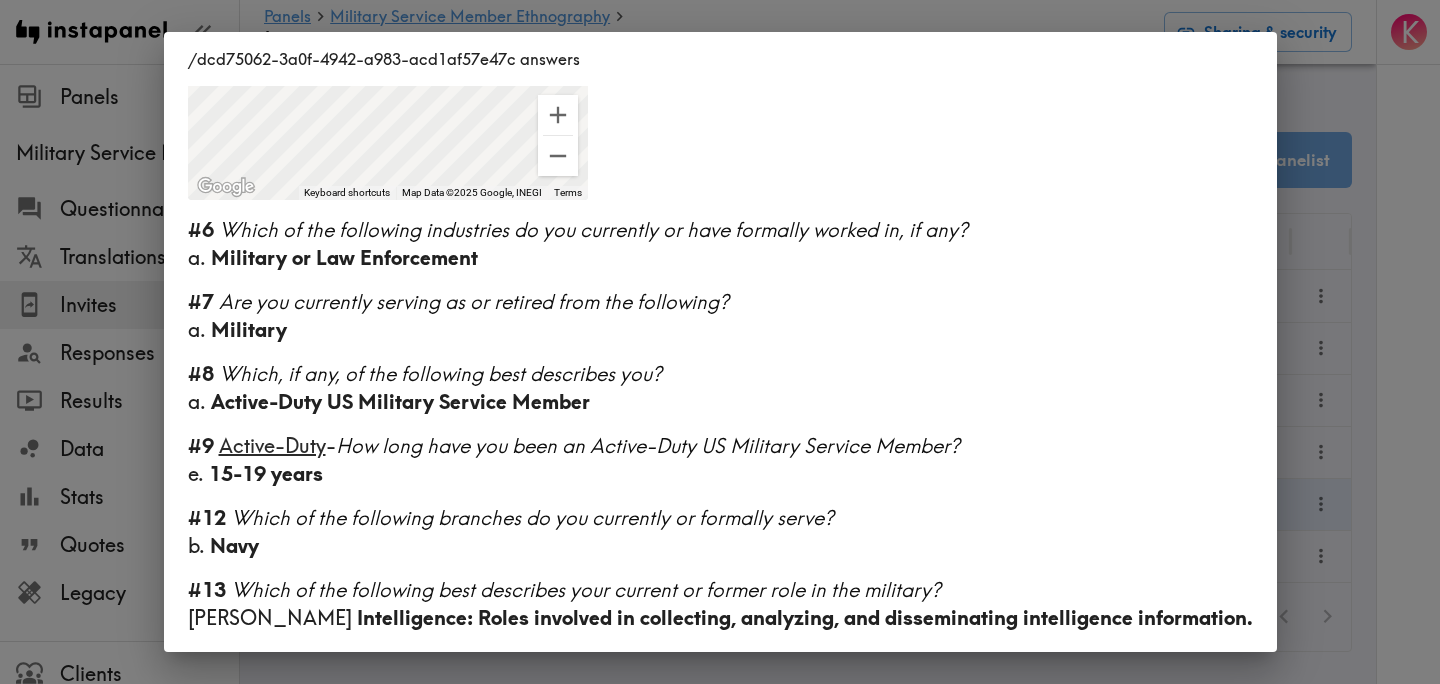 click on "/dcd75062-3a0f-4942-a983-acd1af57e47c answers Language English Segment Active Duty Navy #1   There is a new instapanel! 0:09  (viewing time) #2   What is your age? 39 #4   Country & postcode/zip  -  (Location) 23505, US ← Move left → Move right ↑ Move up ↓ Move down + Zoom in - Zoom out Home Jump left by 75% End Jump right by 75% Page Up Jump up by 75% Page Down Jump down by 75% To activate drag with keyboard, press Alt + Enter. Once in keyboard drag state, use the arrow keys to move the marker. To complete the drag, press the Enter key. To cancel, press Escape. Keyboard shortcuts Map Data Map Data ©2025 Google, INEGI Map data ©2025 Google, INEGI 500 km  Click to toggle between metric and imperial units Terms Report a map error #6   Which of the following industries do you currently or have formally worked in, if any? a.   Military or Law Enforcement #7   Are you currently serving as or retired from the following? a.   Military #8   Which, if any, of the following best describes you? a.   #9    -" at bounding box center [720, 342] 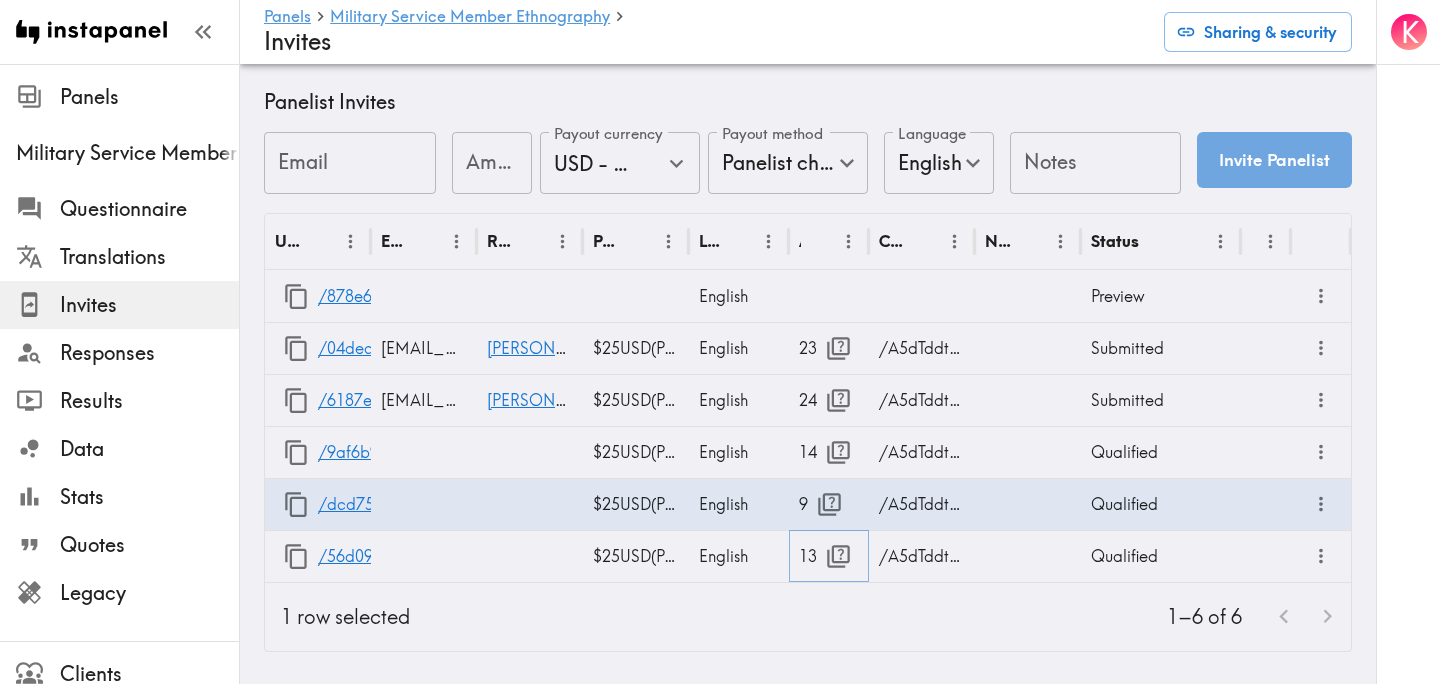 click 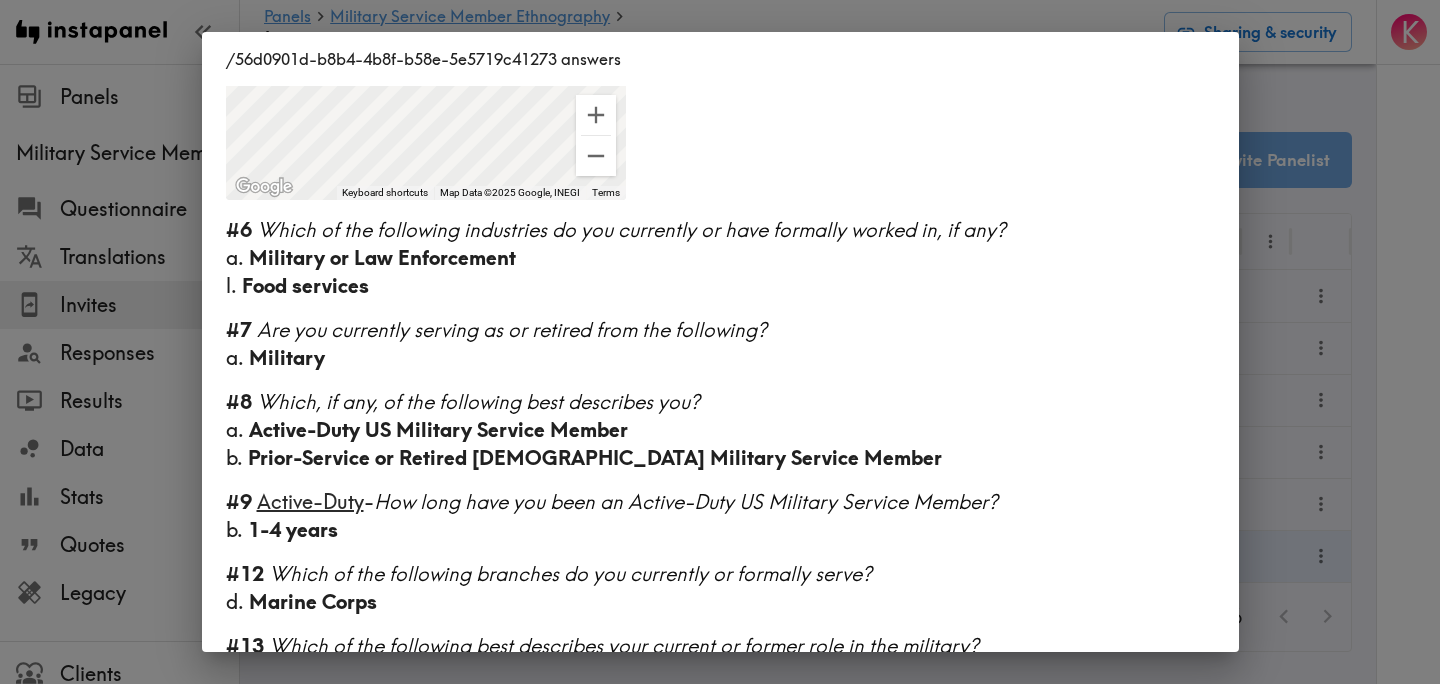 scroll, scrollTop: 910, scrollLeft: 0, axis: vertical 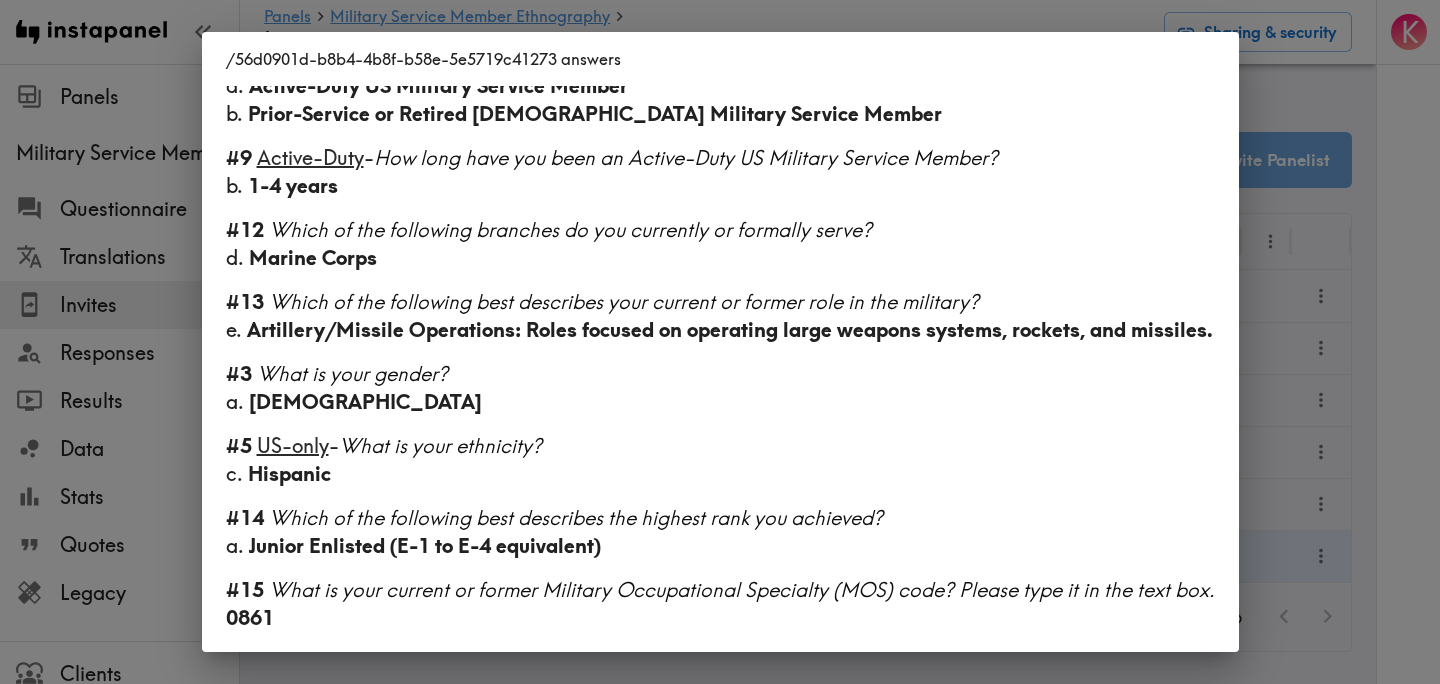 click on "/56d0901d-b8b4-4b8f-b58e-5e5719c41273 answers Language English Segment Active Duty Other #1   There is a new instapanel! 0:03  (viewing time) #2   What is your age? 22 #4   Country & postcode/zip  -  (Location) 91343, US ← Move left → Move right ↑ Move up ↓ Move down + Zoom in - Zoom out Home Jump left by 75% End Jump right by 75% Page Up Jump up by 75% Page Down Jump down by 75% To activate drag with keyboard, press Alt + Enter. Once in keyboard drag state, use the arrow keys to move the marker. To complete the drag, press the Enter key. To cancel, press Escape. Keyboard shortcuts Map Data Map Data ©2025 Google, INEGI Map data ©2025 Google, INEGI 500 km  Click to toggle between metric and imperial units Terms Report a map error #6   Which of the following industries do you currently or have formally worked in, if any? a.   Military or Law Enforcement l.   Food services #7   Are you currently serving as or retired from the following? a.   Military #8   a.   Active-Duty US Military Service Member b." at bounding box center (720, 342) 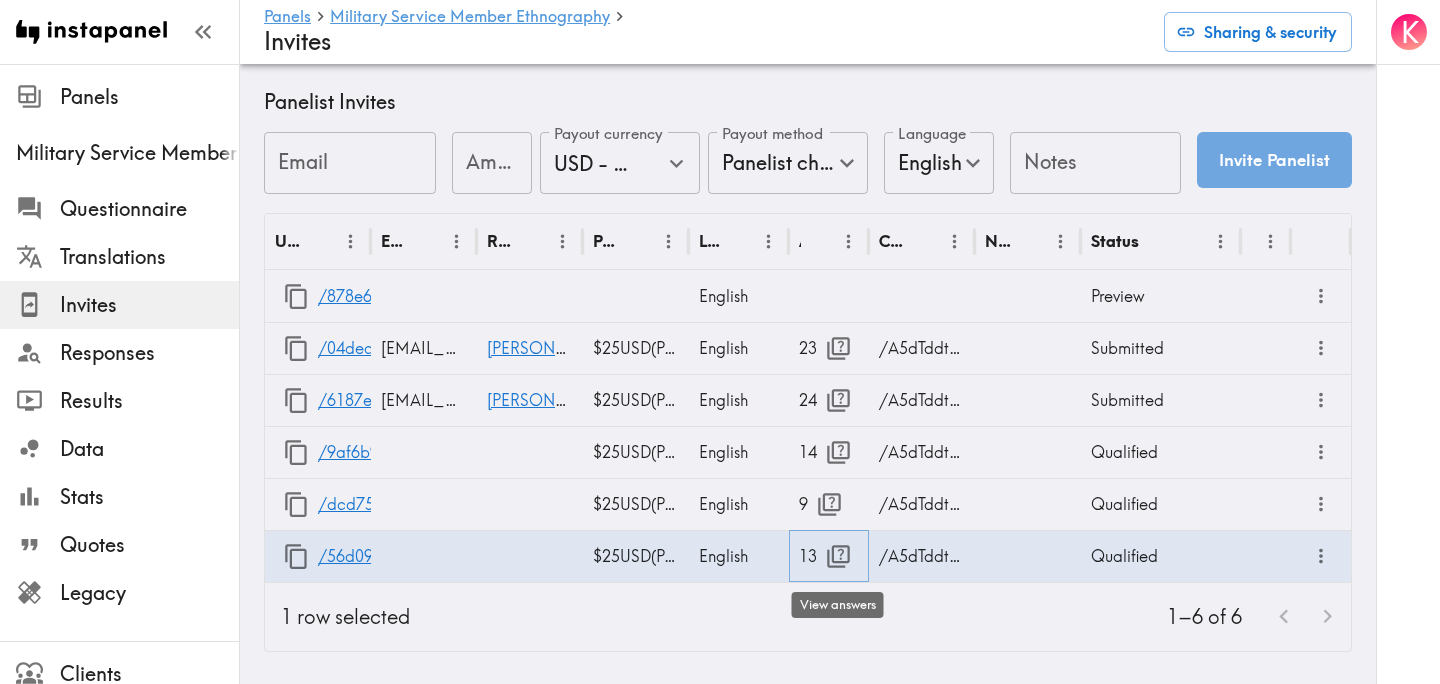 click 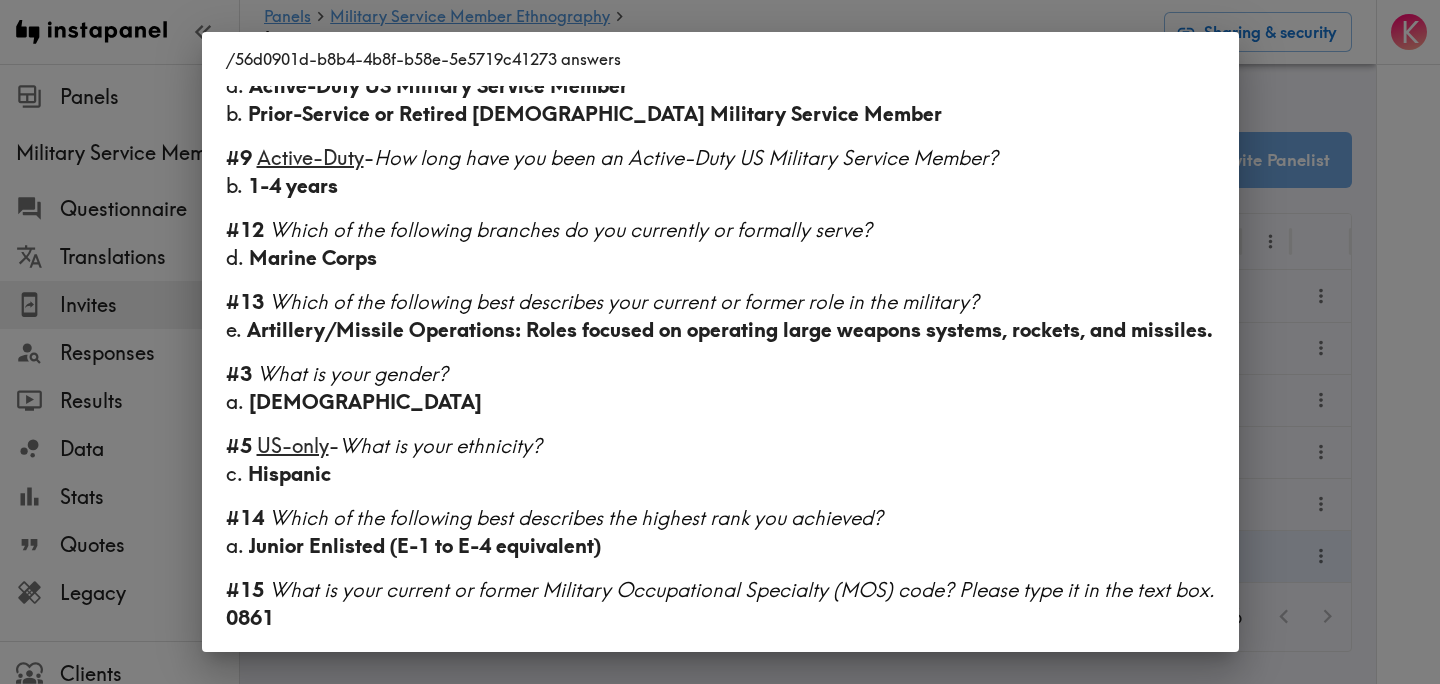 click on "/56d0901d-b8b4-4b8f-b58e-5e5719c41273 answers Language English Segment Active Duty Other #1   There is a new instapanel! 0:03  (viewing time) #2   What is your age? 22 #4   Country & postcode/zip  -  (Location) 91343, US ← Move left → Move right ↑ Move up ↓ Move down + Zoom in - Zoom out Home Jump left by 75% End Jump right by 75% Page Up Jump up by 75% Page Down Jump down by 75% To activate drag with keyboard, press Alt + Enter. Once in keyboard drag state, use the arrow keys to move the marker. To complete the drag, press the Enter key. To cancel, press Escape. Keyboard shortcuts Map Data Map Data ©2025 Google, INEGI Map data ©2025 Google, INEGI 500 km  Click to toggle between metric and imperial units Terms Report a map error #6   Which of the following industries do you currently or have formally worked in, if any? a.   Military or Law Enforcement l.   Food services #7   Are you currently serving as or retired from the following? a.   Military #8   a.   Active-Duty US Military Service Member b." at bounding box center [720, 342] 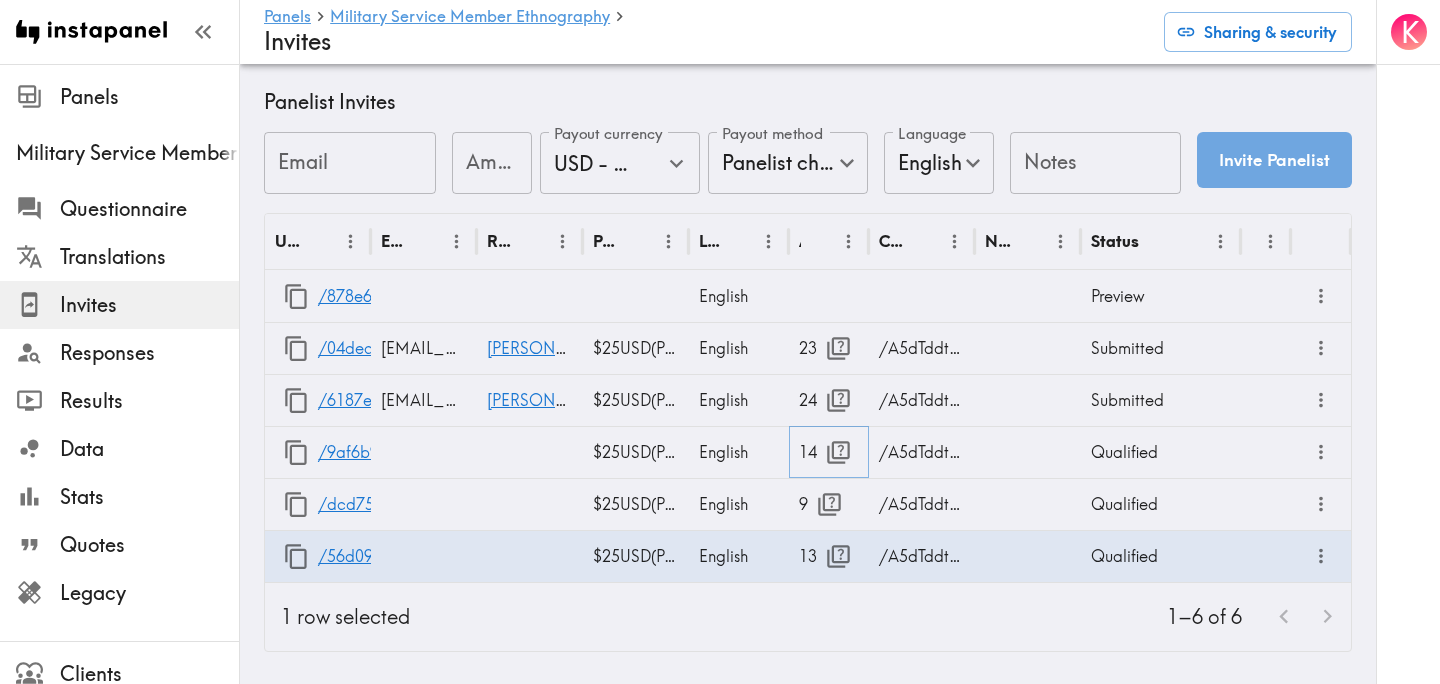 click 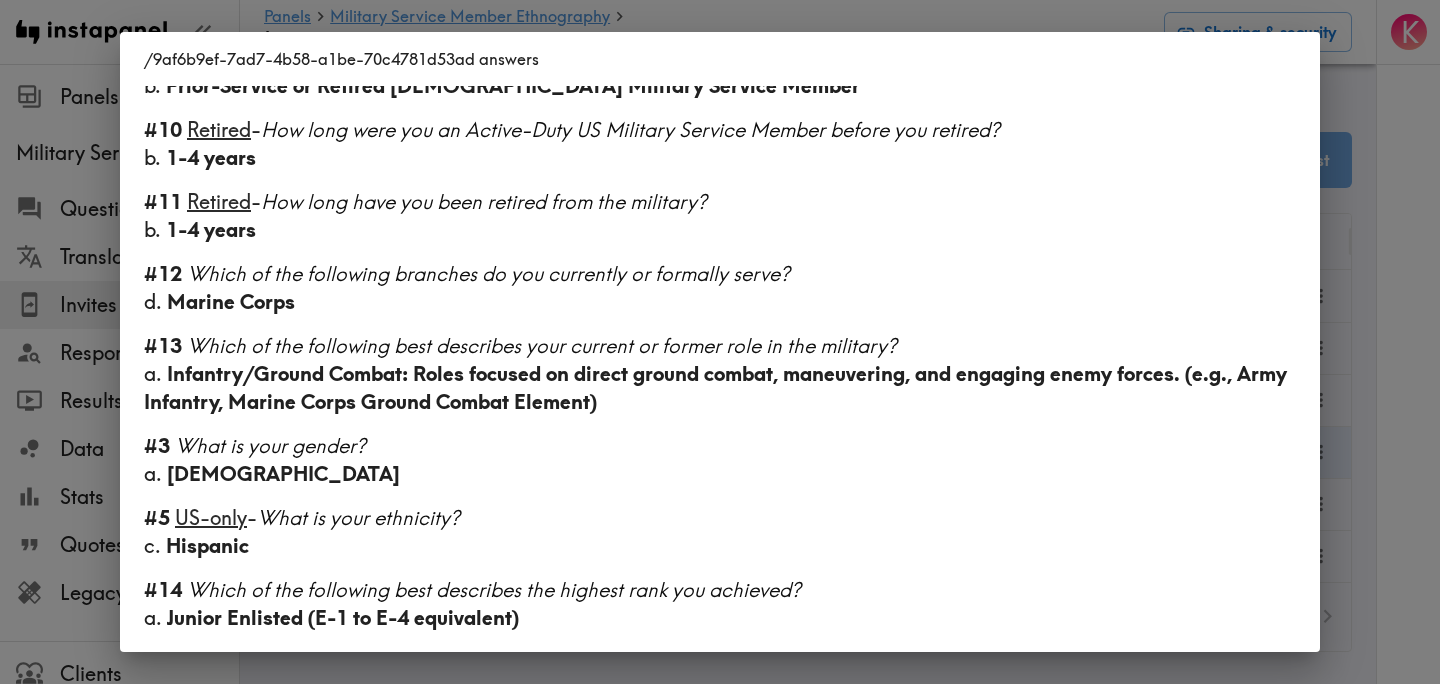 scroll, scrollTop: 982, scrollLeft: 0, axis: vertical 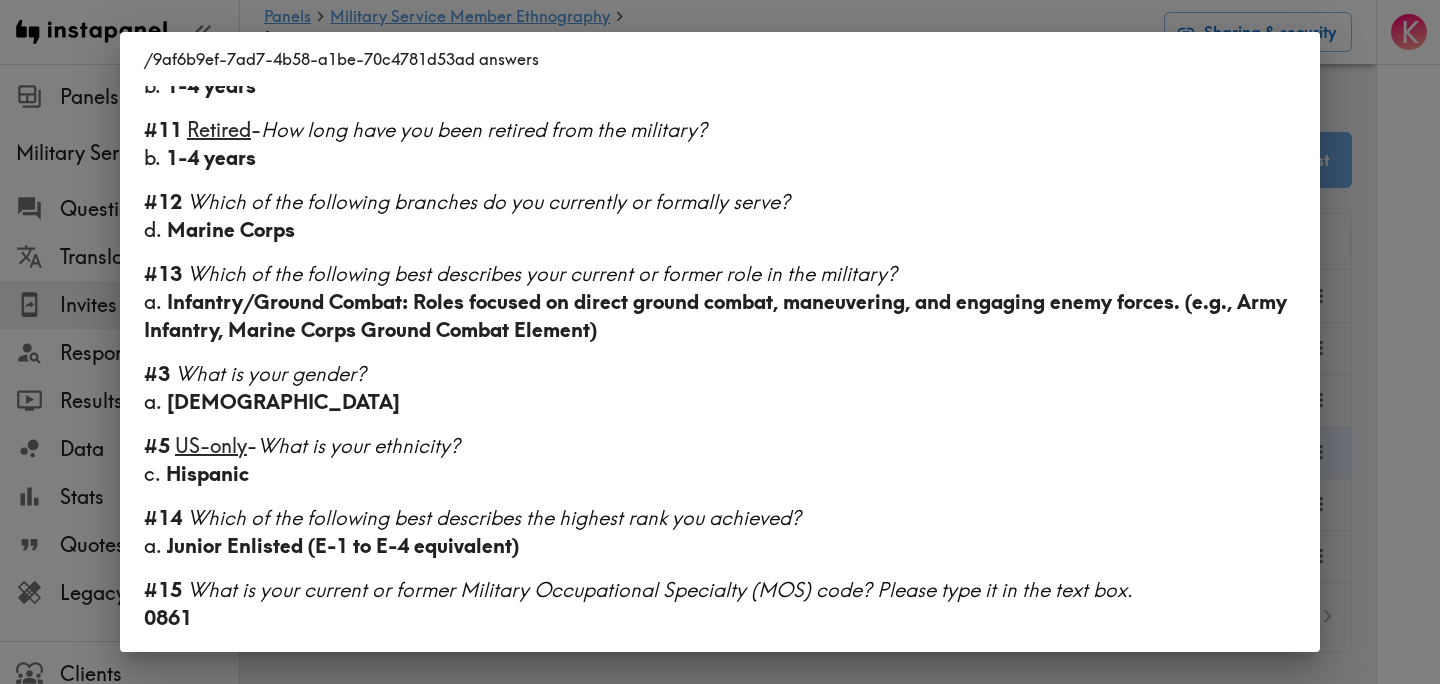 click on "/9af6b9ef-7ad7-4b58-a1be-70c4781d53ad answers Language English Segment Former Service Member-Less than 5 years retired/out of service Other #1   There is a new instapanel! 2:05  (viewing time) #2   What is your age? 22 #4   Country & postcode/zip  -  (Location) 91343, US #6   Which of the following industries do you currently or have formally worked in, if any? a.   Military or Law Enforcement l.   Food services #7   Are you currently serving as or retired from the following? a.   Military #8   Which, if any, of the following best describes you? b.   Prior-Service or Retired US Military Service Member #10   Retired  -  How long were you an Active-Duty US Military Service Member before you retired? b.   1-4 years #11   Retired  -  How long have you been retired from the military? b.   1-4 years #12   Which of the following branches do you currently or formally serve? d.   Marine Corps #13   Which of the following best describes your current or former role in the military? a.   #3   What is your gender? a.   #5" at bounding box center [720, 342] 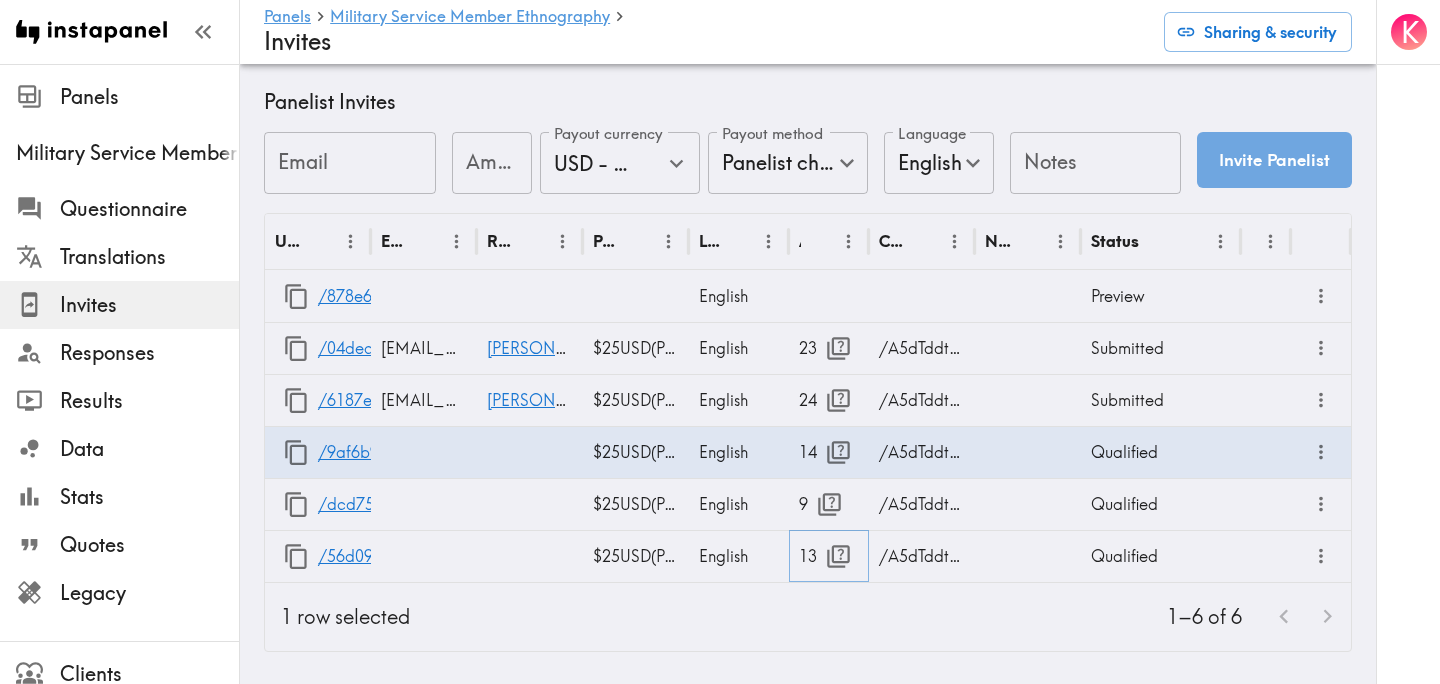 click 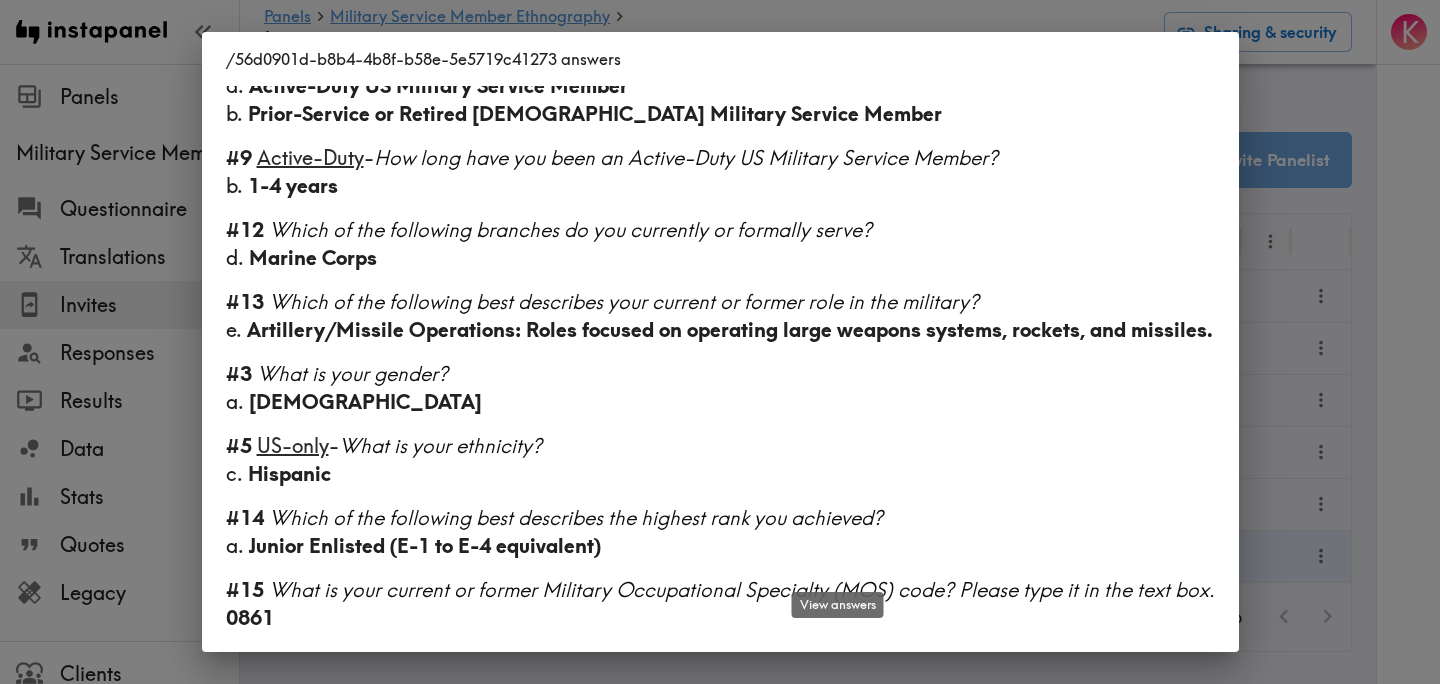 scroll, scrollTop: 910, scrollLeft: 0, axis: vertical 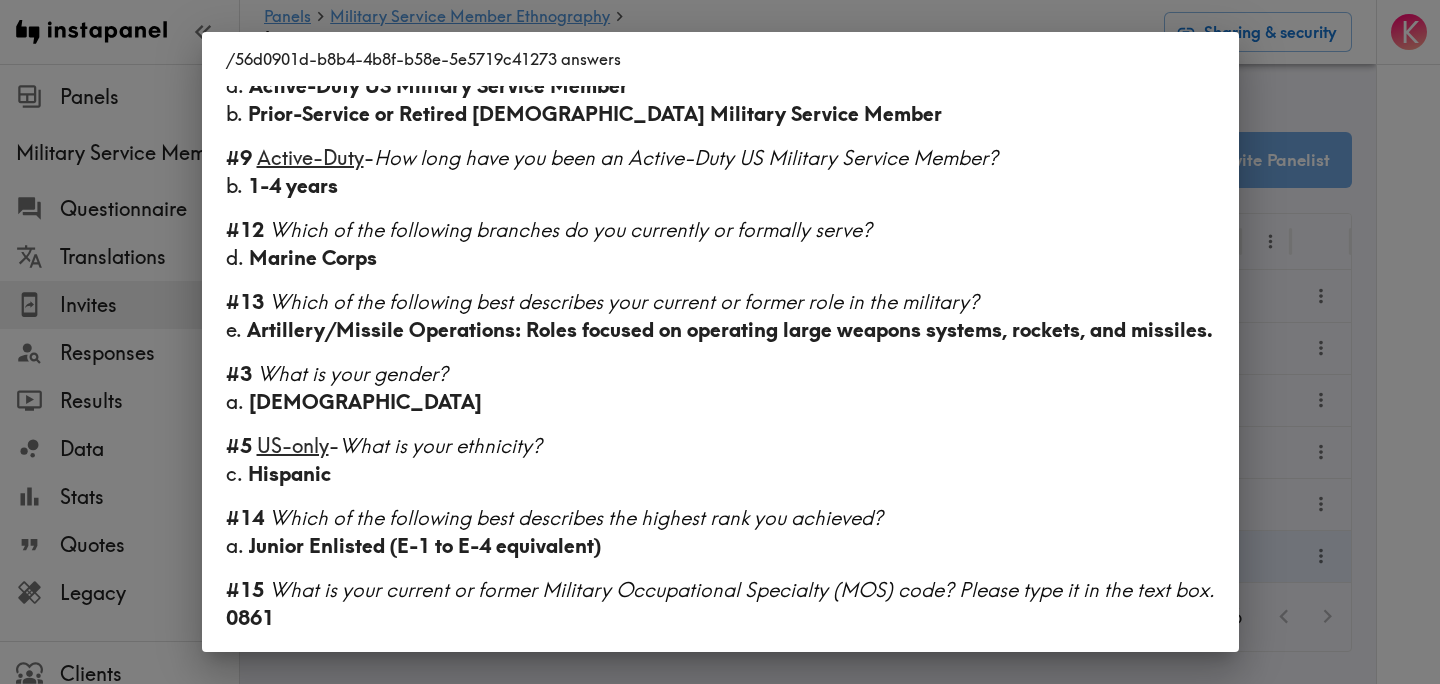 click on "/56d0901d-b8b4-4b8f-b58e-5e5719c41273 answers Language English Segment Active Duty Other #1   There is a new instapanel! 0:03  (viewing time) #2   What is your age? 22 #4   Country & postcode/zip  -  (Location) 91343, US #6   Which of the following industries do you currently or have formally worked in, if any? a.   Military or Law Enforcement l.   Food services #7   Are you currently serving as or retired from the following? a.   Military #8   Which, if any, of the following best describes you? a.   Active-Duty US Military Service Member b.   Prior-Service or Retired US Military Service Member #9   Active-Duty  -  How long have you been an Active-Duty US Military Service Member? b.   1-4 years #12   Which of the following branches do you currently or formally serve? d.   Marine Corps #13   Which of the following best describes your current or former role in the military? e.   Artillery/Missile Operations: Roles focused on operating large weapons systems, rockets, and missiles. #3   What is your gender? a." at bounding box center [720, 342] 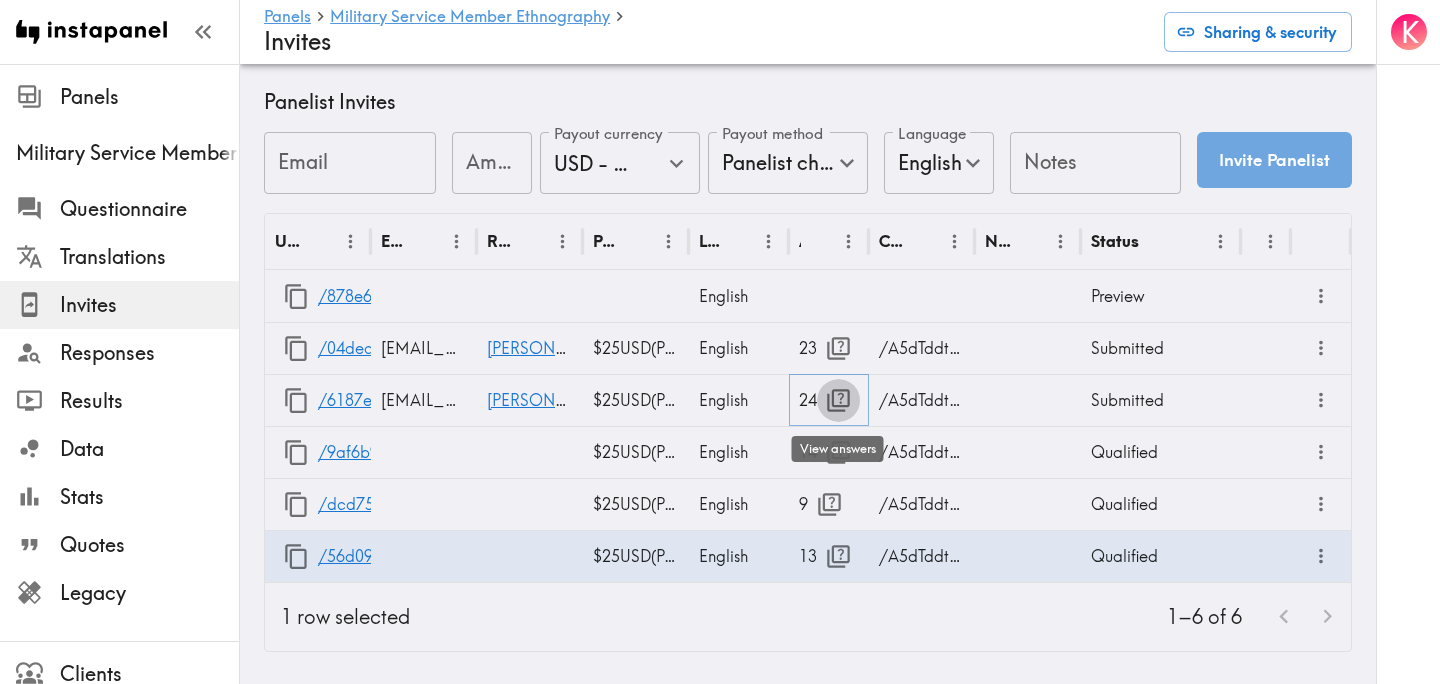 click 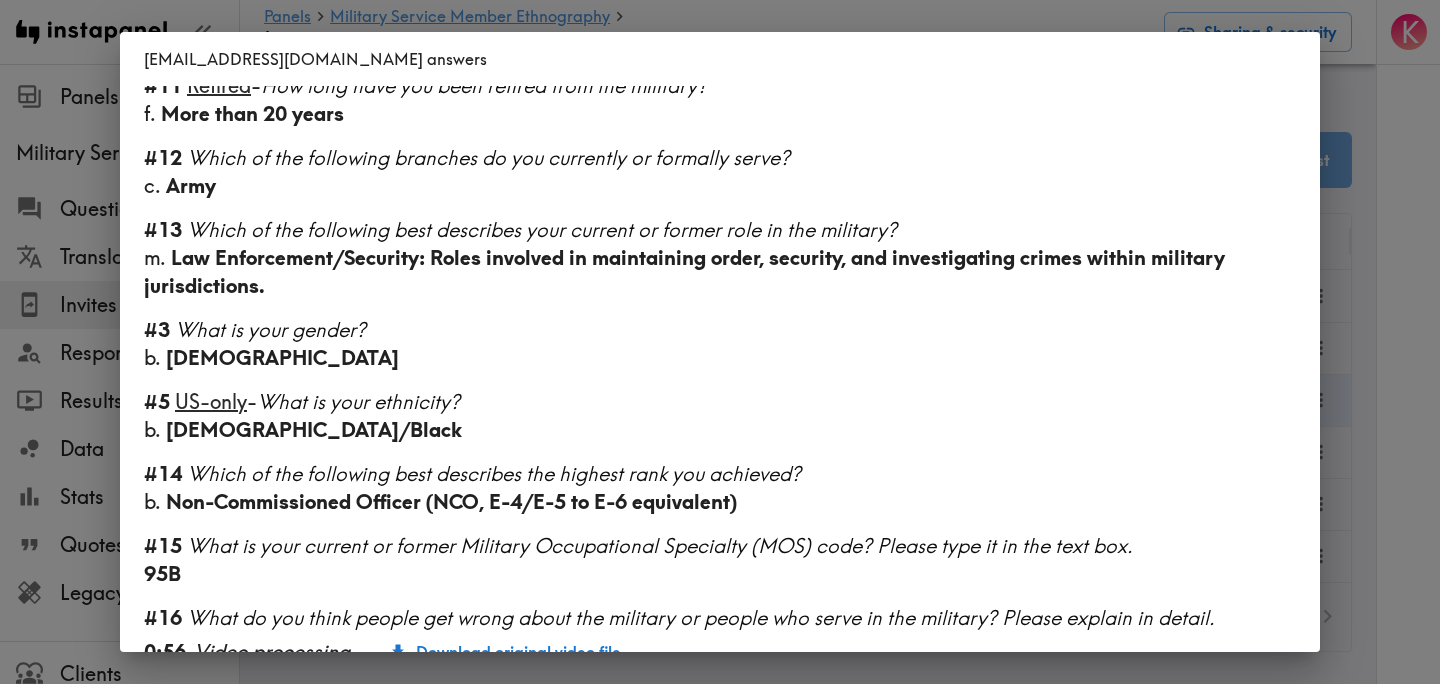 scroll, scrollTop: 1078, scrollLeft: 0, axis: vertical 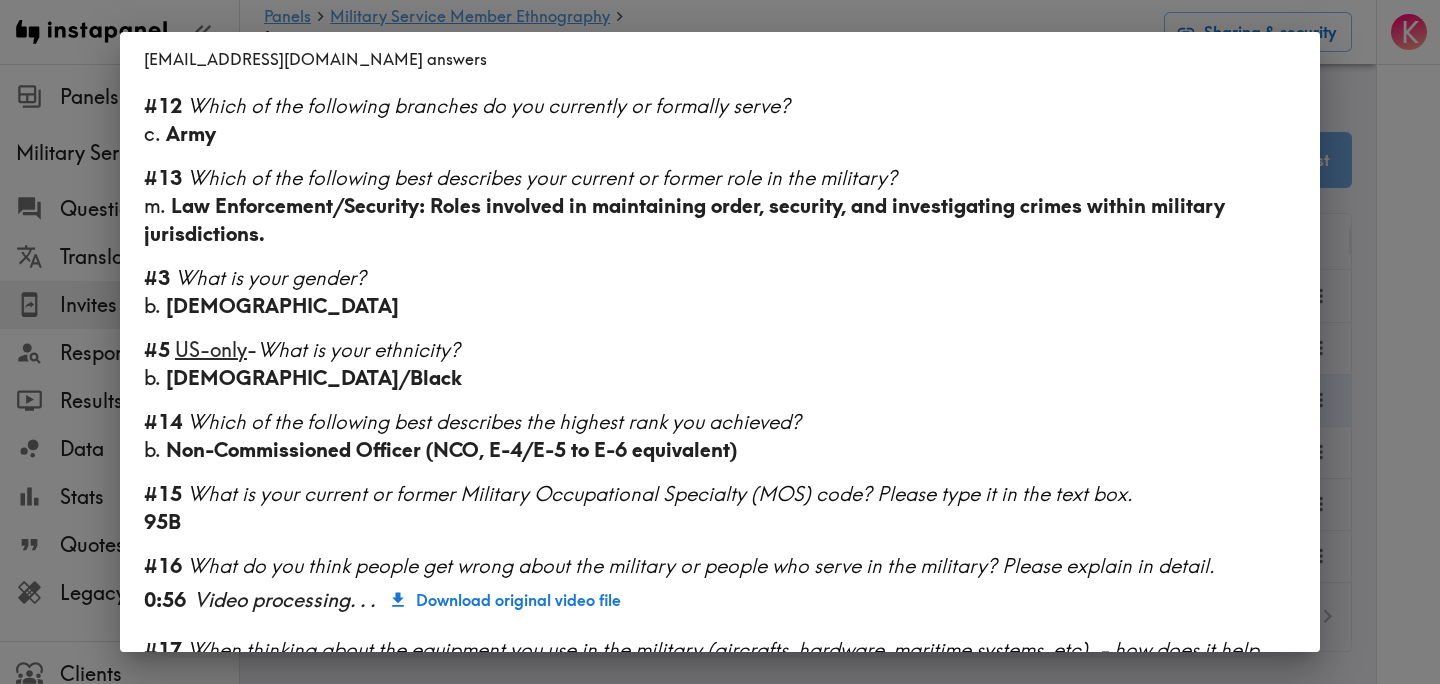 click on "fiveindamorning@yahoo.com answers Language English Segment Former Service Member-5+ years retired/out of service Other #1   There is a new instapanel! 0:34  (viewing time) #2   What is your age? 54 #4   Country & postcode/zip  -  (Location) 30319, US ← Move left → Move right ↑ Move up ↓ Move down + Zoom in - Zoom out Home Jump left by 75% End Jump right by 75% Page Up Jump up by 75% Page Down Jump down by 75% To activate drag with keyboard, press Alt + Enter. Once in keyboard drag state, use the arrow keys to move the marker. To complete the drag, press the Enter key. To cancel, press Escape. Keyboard shortcuts Map Data Map Data ©2025 Google, INEGI Map data ©2025 Google, INEGI 500 km  Click to toggle between metric and imperial units Terms Report a map error #6   Which of the following industries do you currently or have formally worked in, if any? a.   Military or Law Enforcement i.   Health care #7   Are you currently serving as or retired from the following? a.   Military #8   b.   #10   Retired" at bounding box center (720, 342) 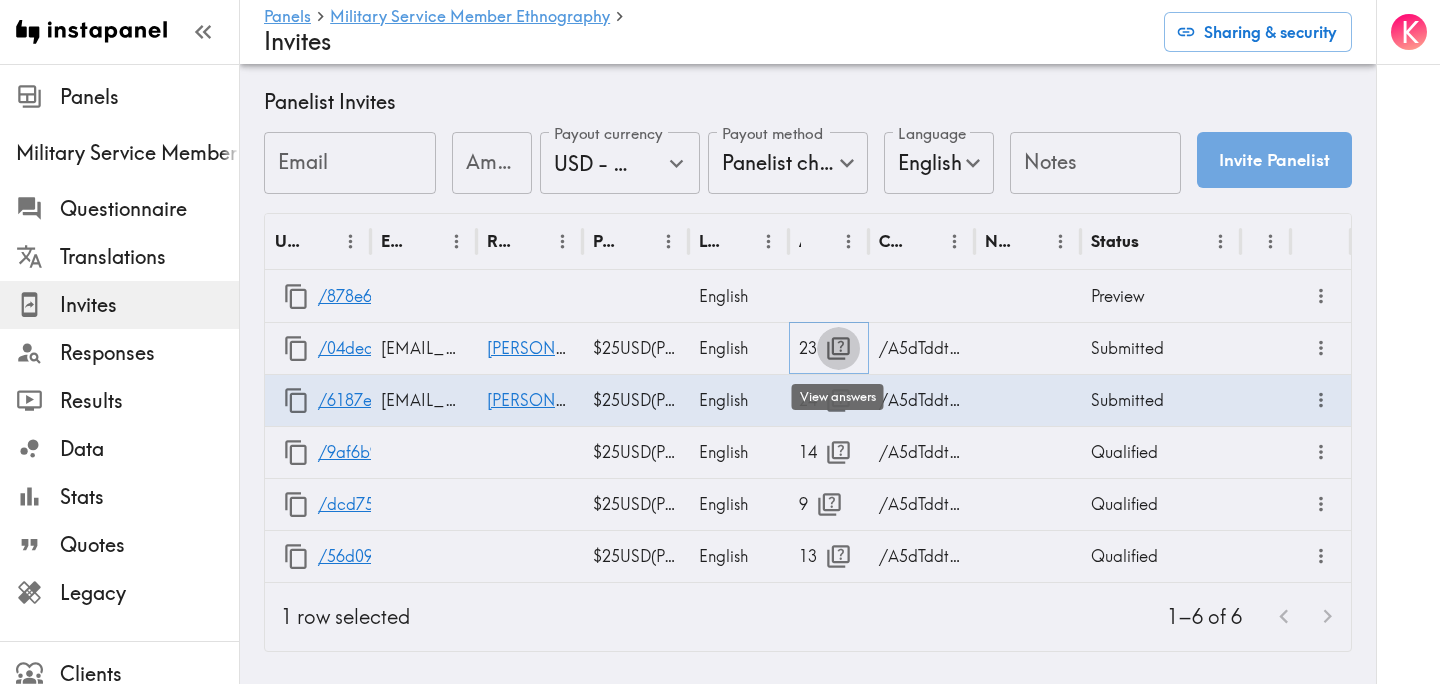 click 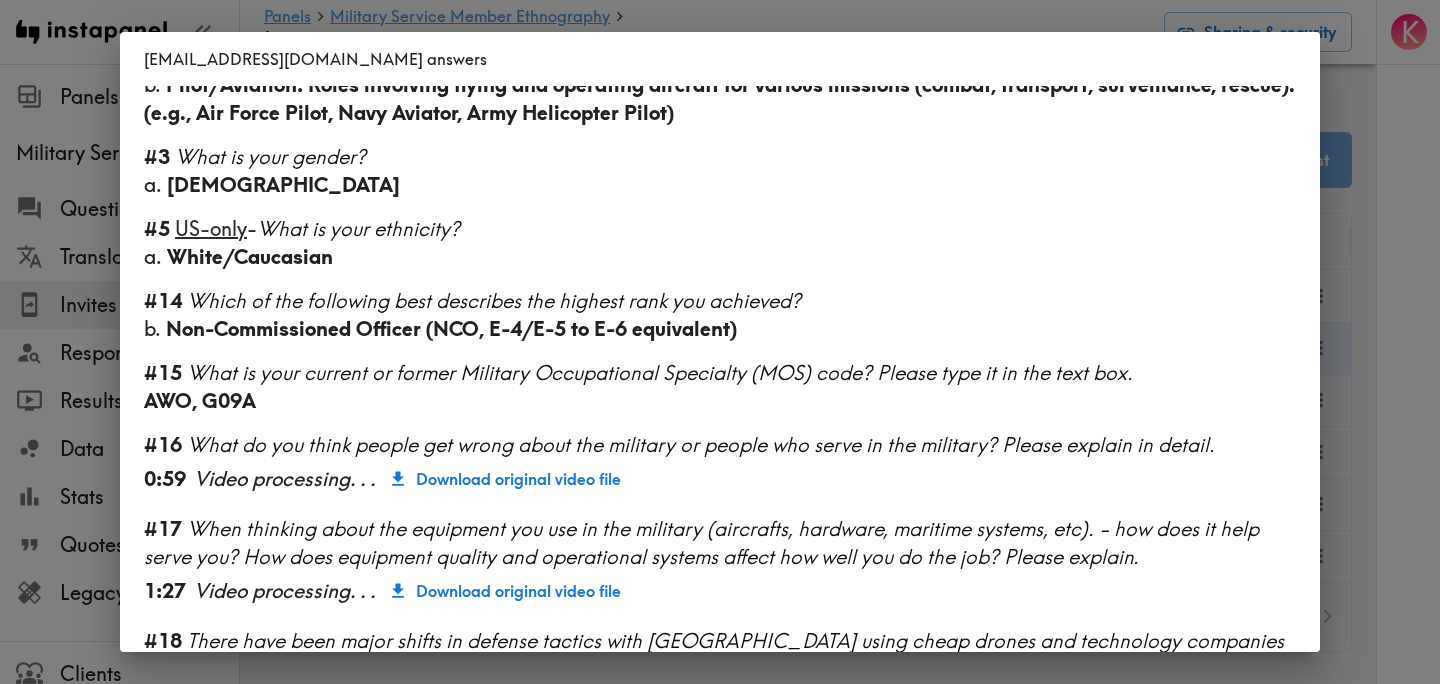 scroll, scrollTop: 1101, scrollLeft: 0, axis: vertical 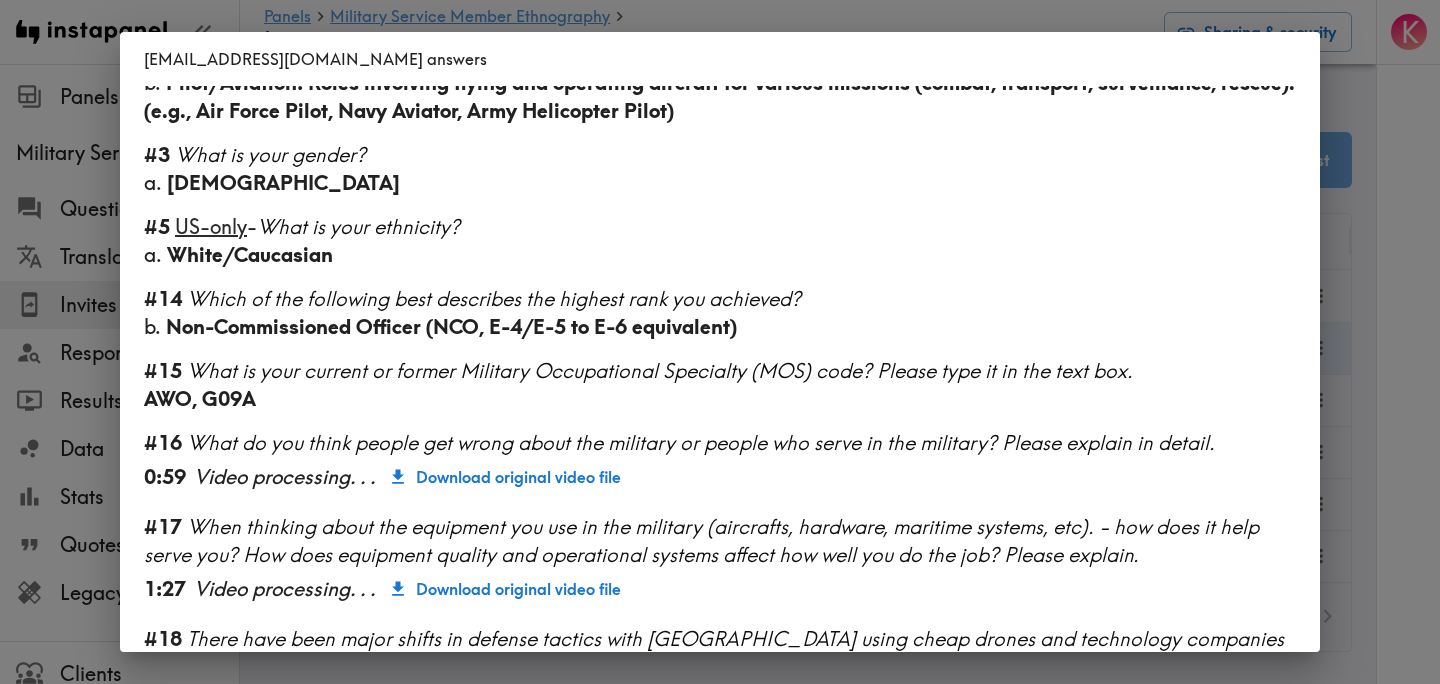 click on "dtiskevics@gmail.com answers Language English Segment Active Duty Navy #1   There is a new instapanel! 0:12  (viewing time) #2   What is your age? 30 #4   Country & postcode/zip  -  (Location) 32244, US #6   Which of the following industries do you currently or have formally worked in, if any? a.   Military or Law Enforcement #7   Are you currently serving as or retired from the following? a.   Military #8   Which, if any, of the following best describes you? a.   Active-Duty US Military Service Member #9   Active-Duty  -  How long have you been an Active-Duty US Military Service Member? c.   5-9 years #12   Which of the following branches do you currently or formally serve? b.   Navy #13   Which of the following best describes your current or former role in the military? b.   Pilot/Aviation: Roles involving flying and operating aircraft for various missions (combat, transport, surveillance, rescue). (e.g., Air Force Pilot, Navy Aviator, Army Helicopter Pilot) #3   What is your gender? a.   Male #5   US-only" at bounding box center [720, 342] 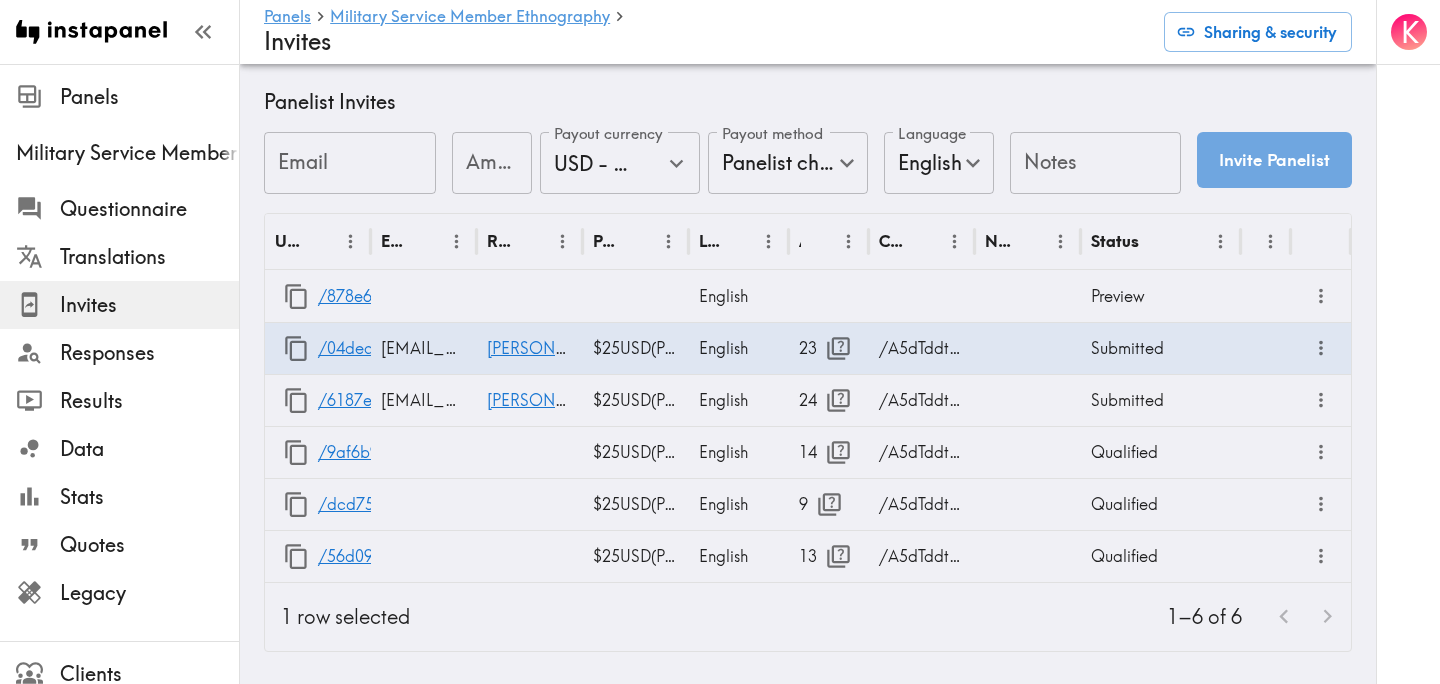 click on "1–6 of 6" at bounding box center [888, 617] 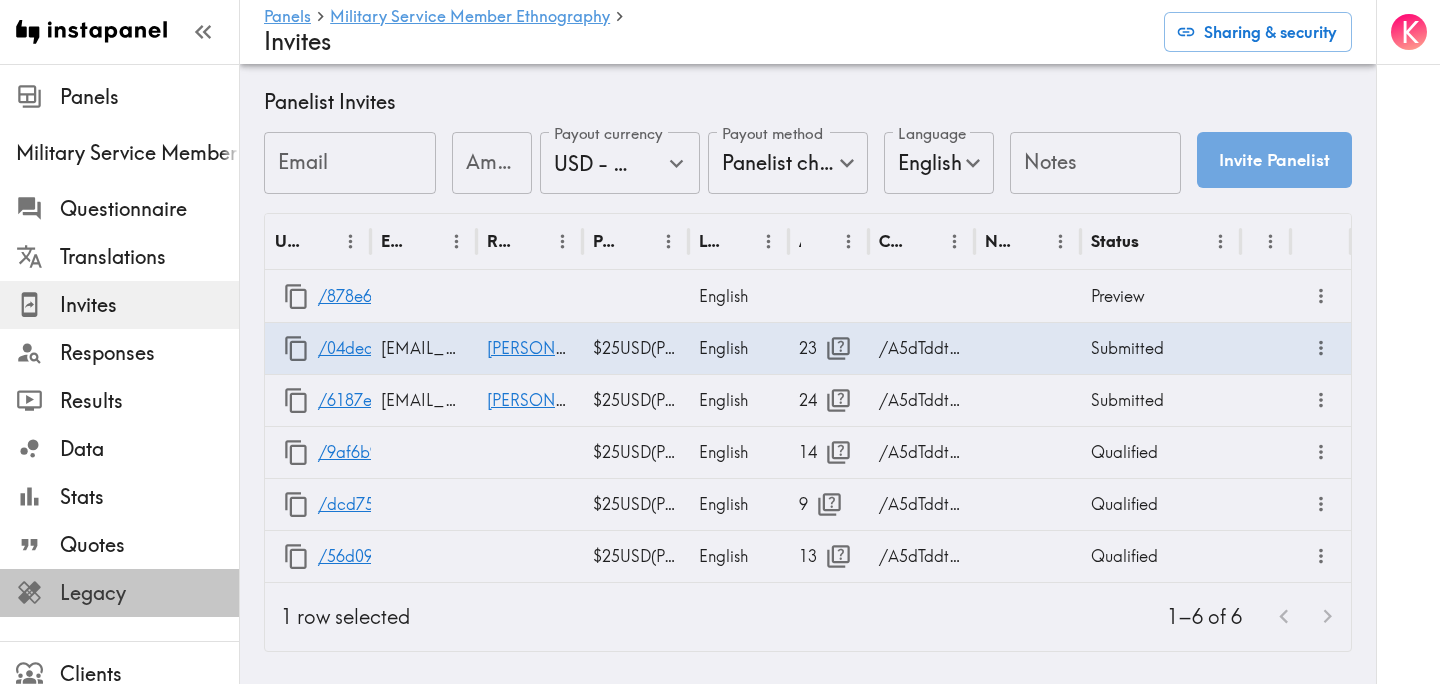 click on "Legacy" at bounding box center (149, 593) 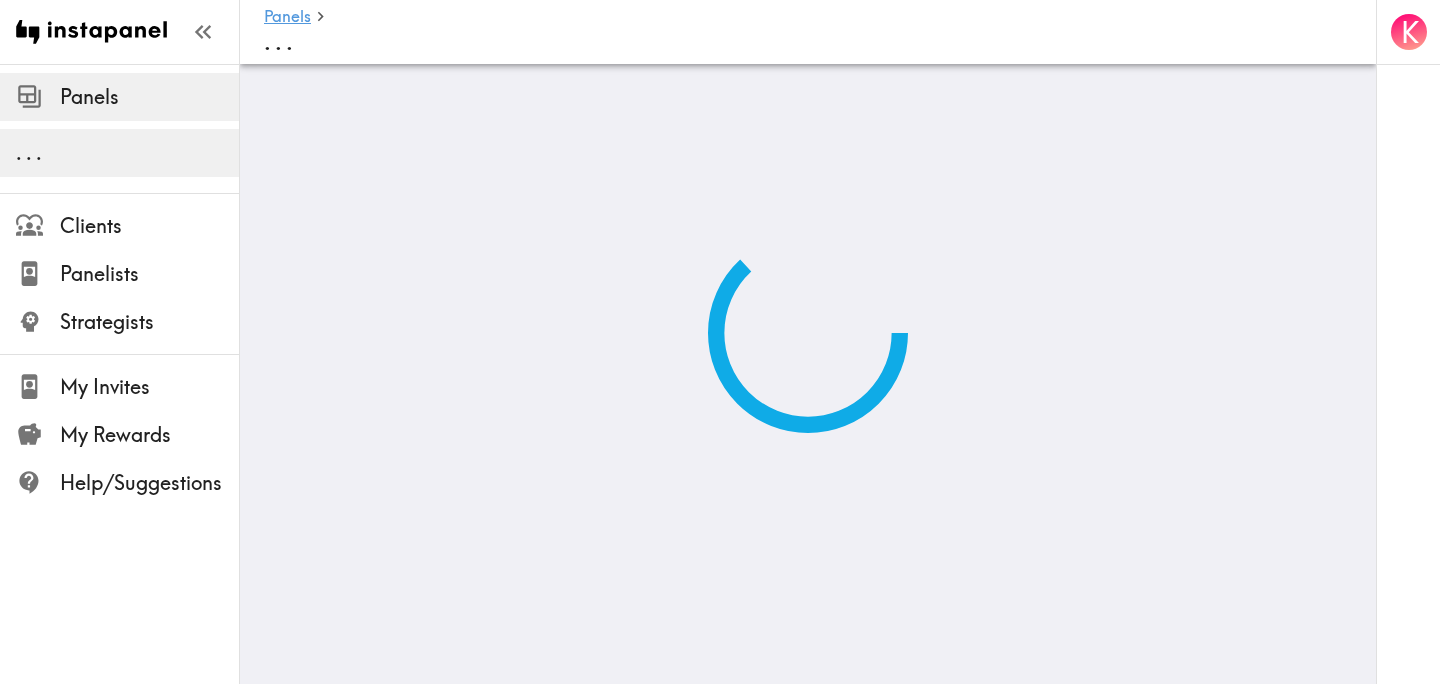 scroll, scrollTop: 0, scrollLeft: 0, axis: both 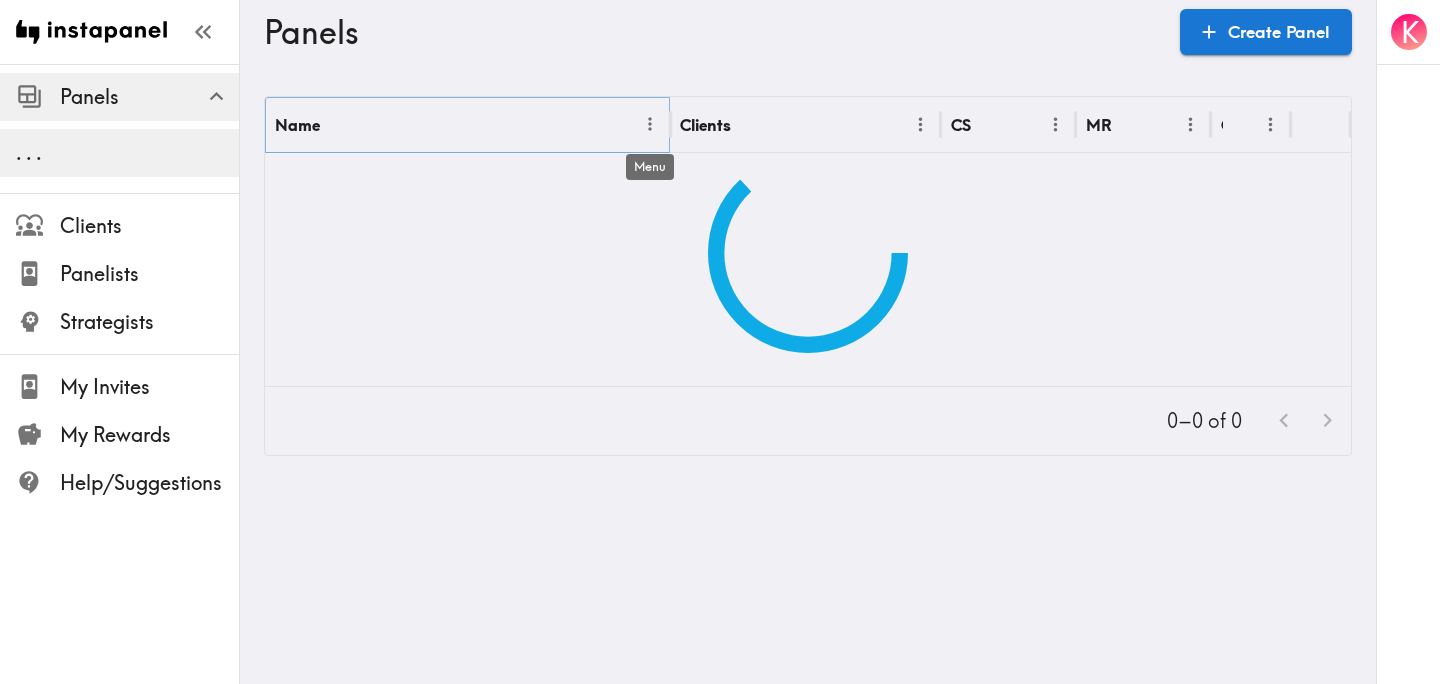 click 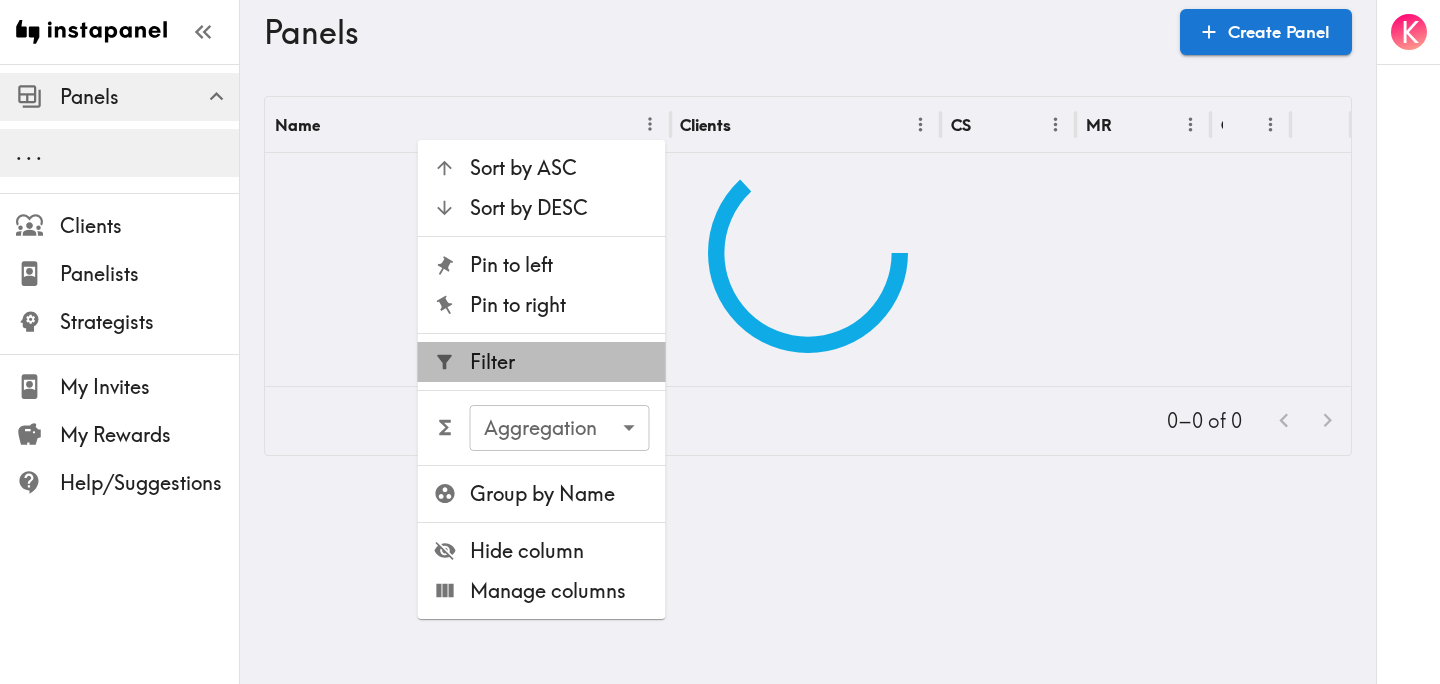 click on "Filter" at bounding box center (560, 362) 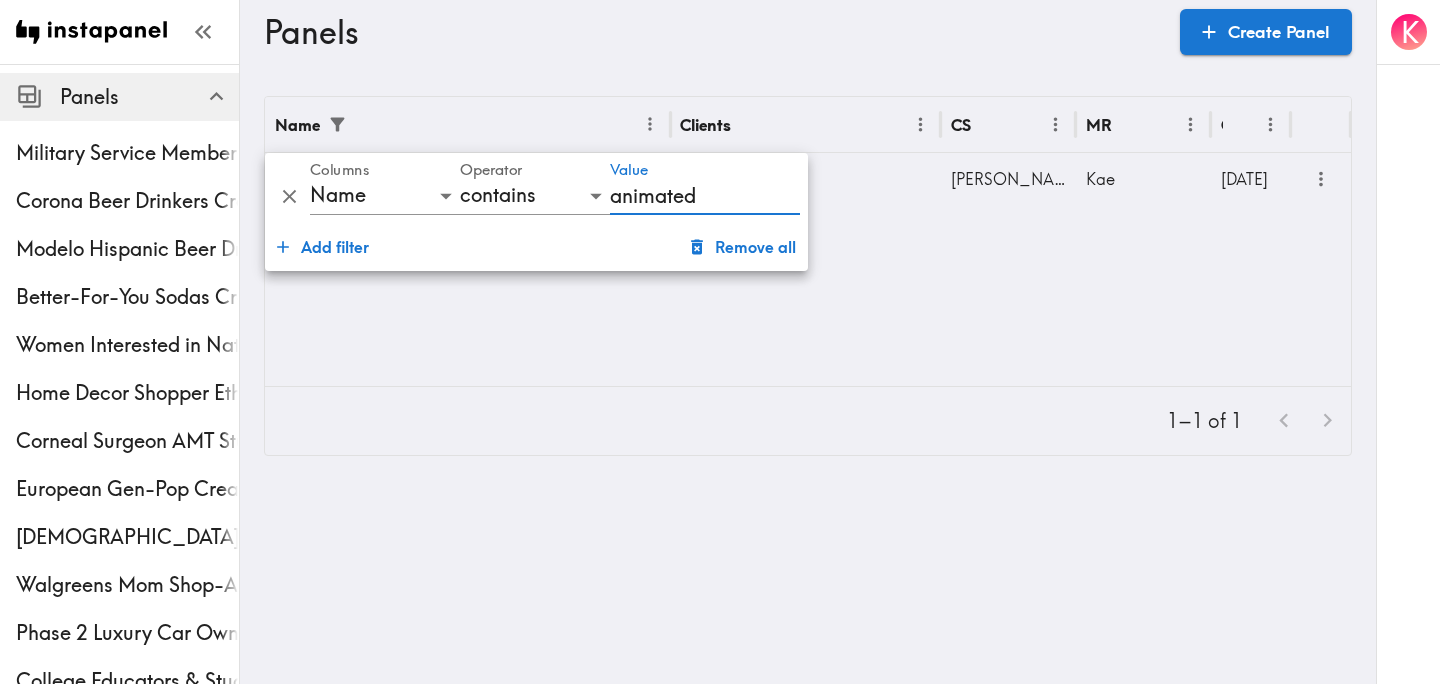 type on "animated" 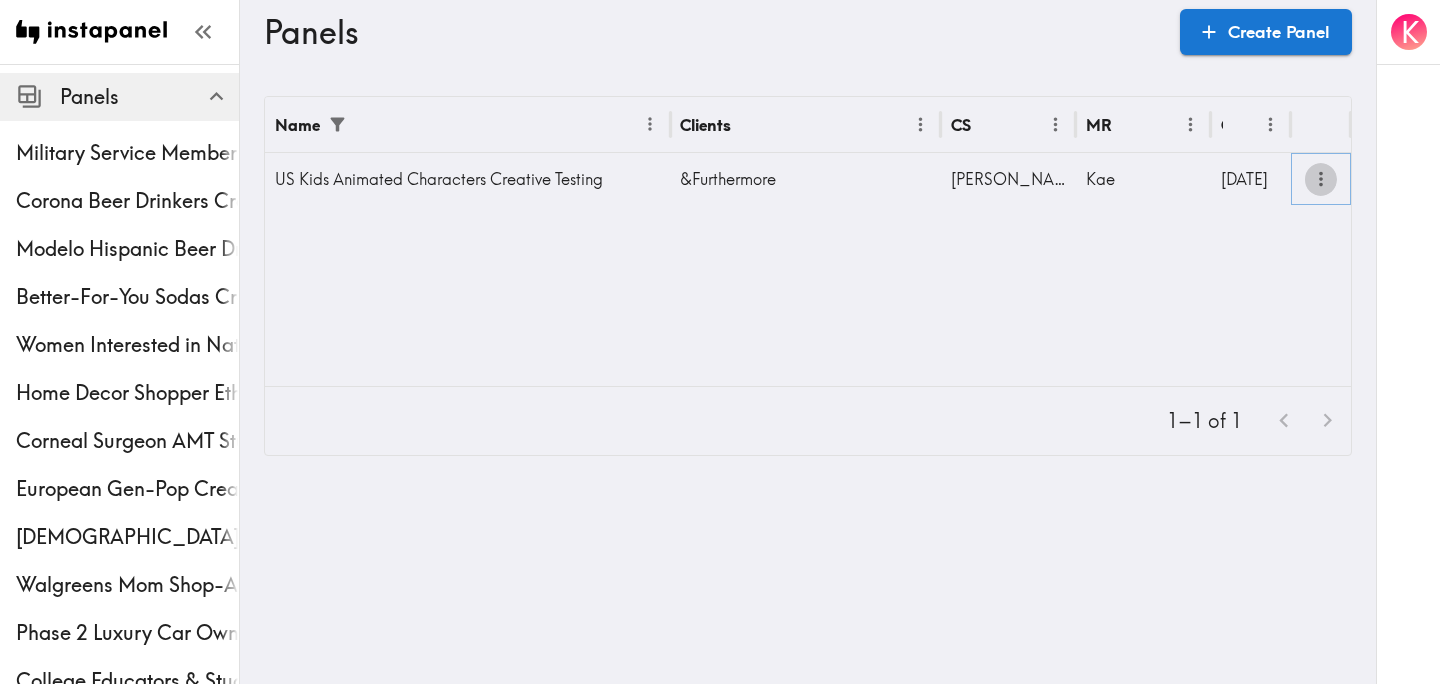 click 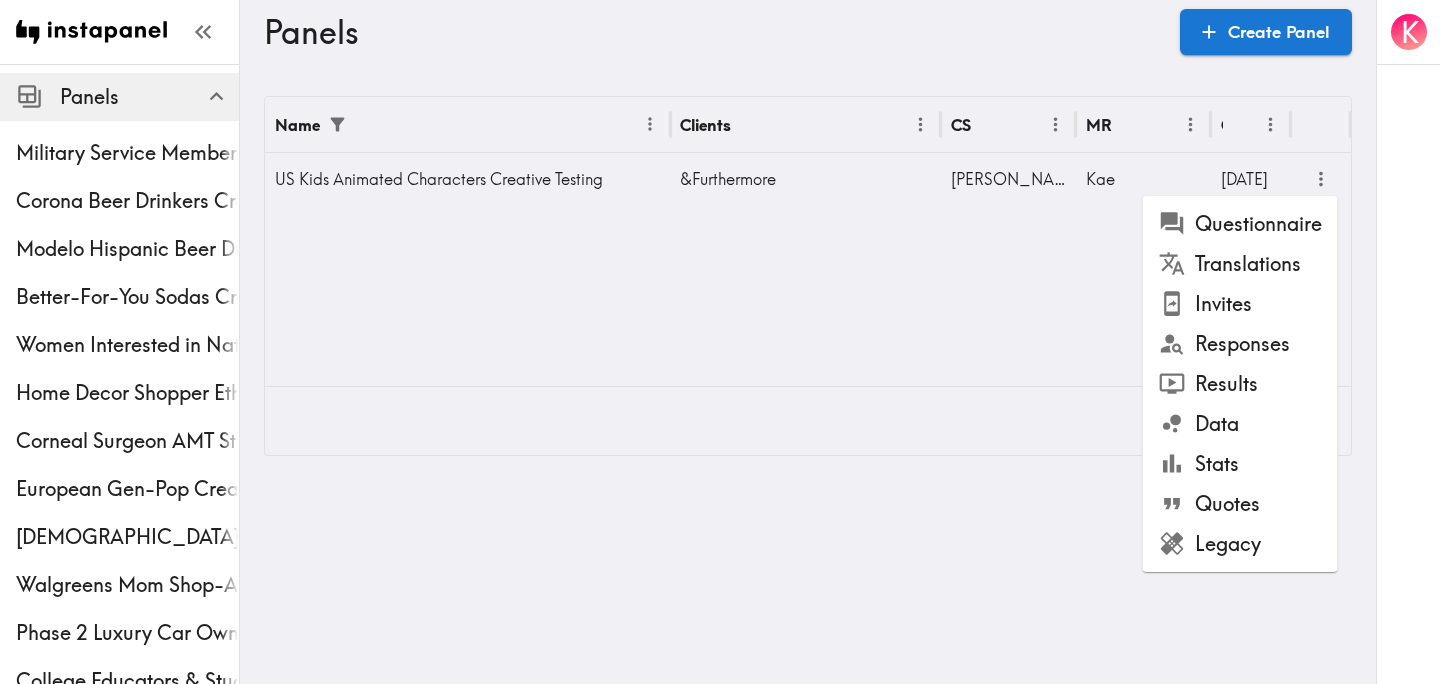 click on "Responses" at bounding box center [1240, 344] 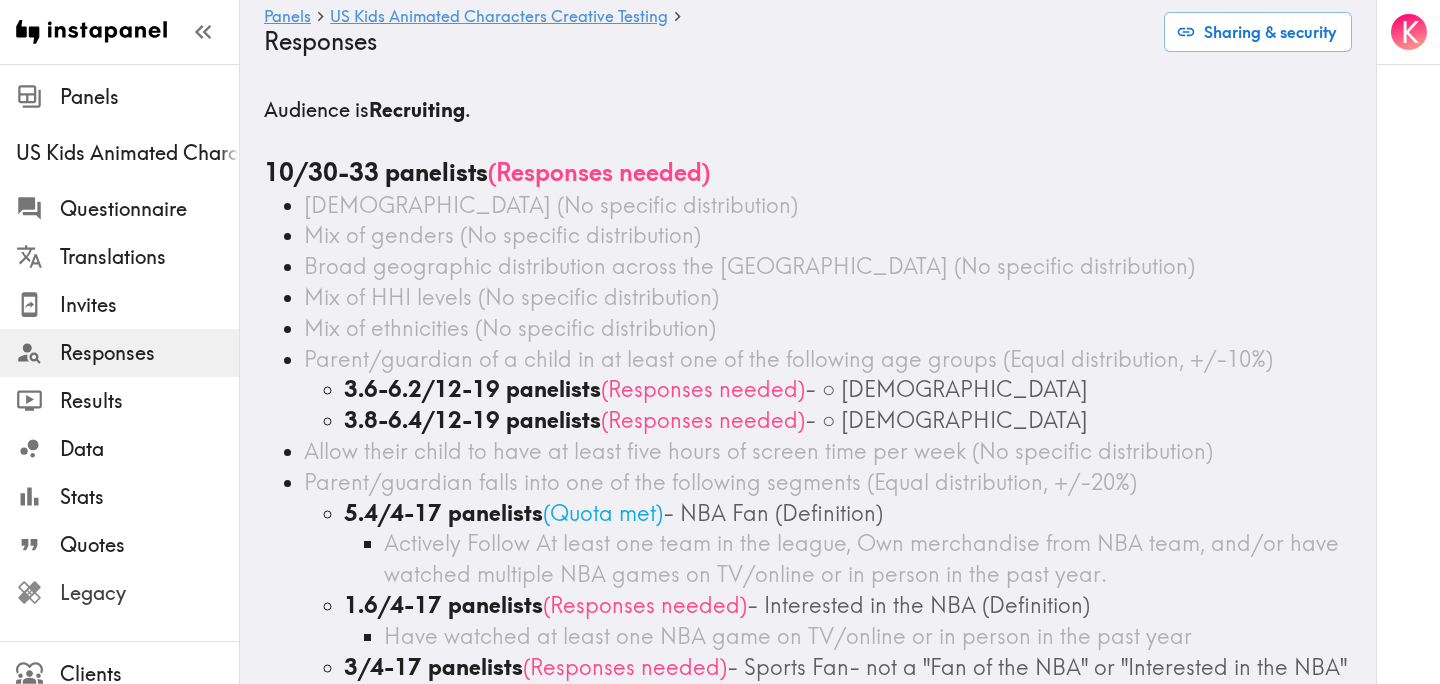 click on "Legacy" at bounding box center (149, 593) 